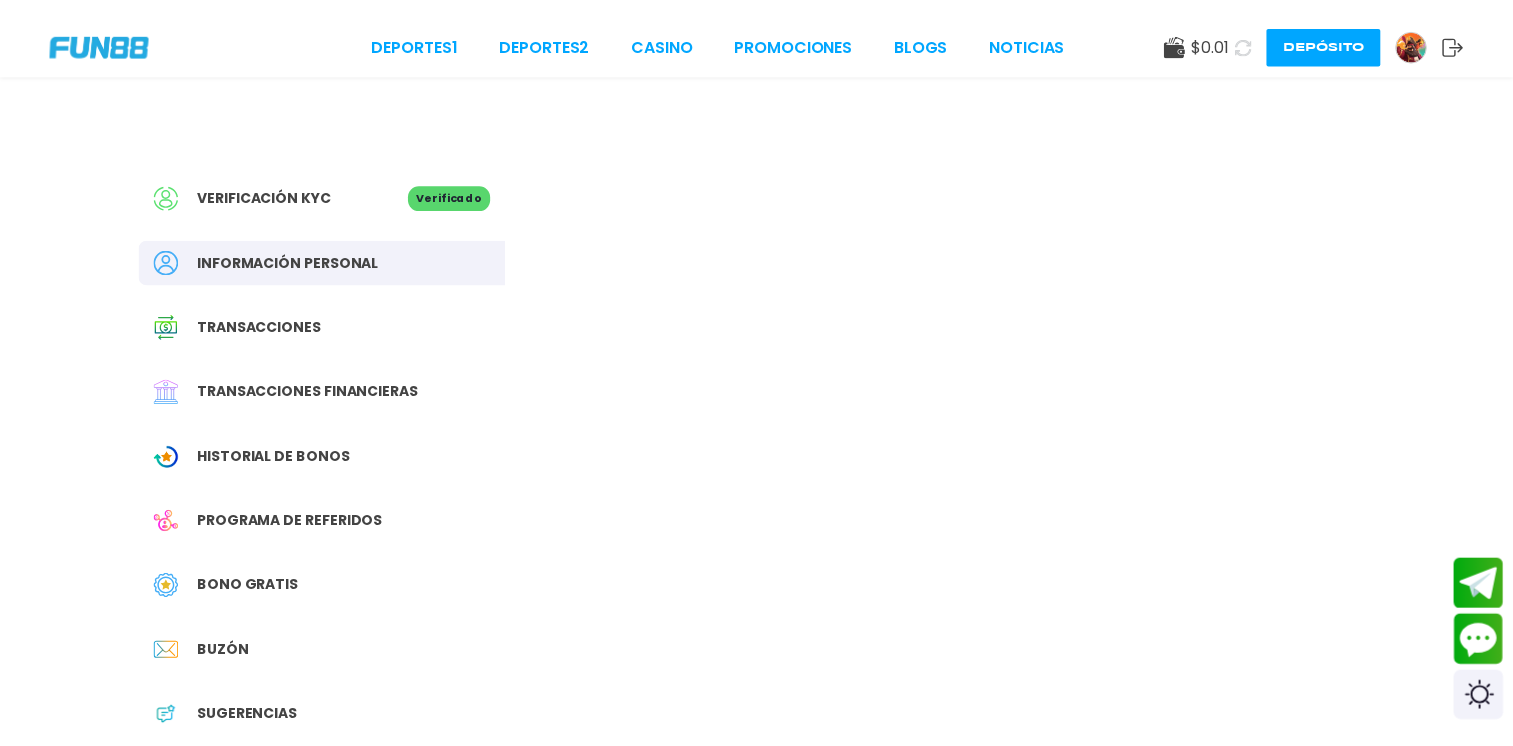 scroll, scrollTop: 0, scrollLeft: 0, axis: both 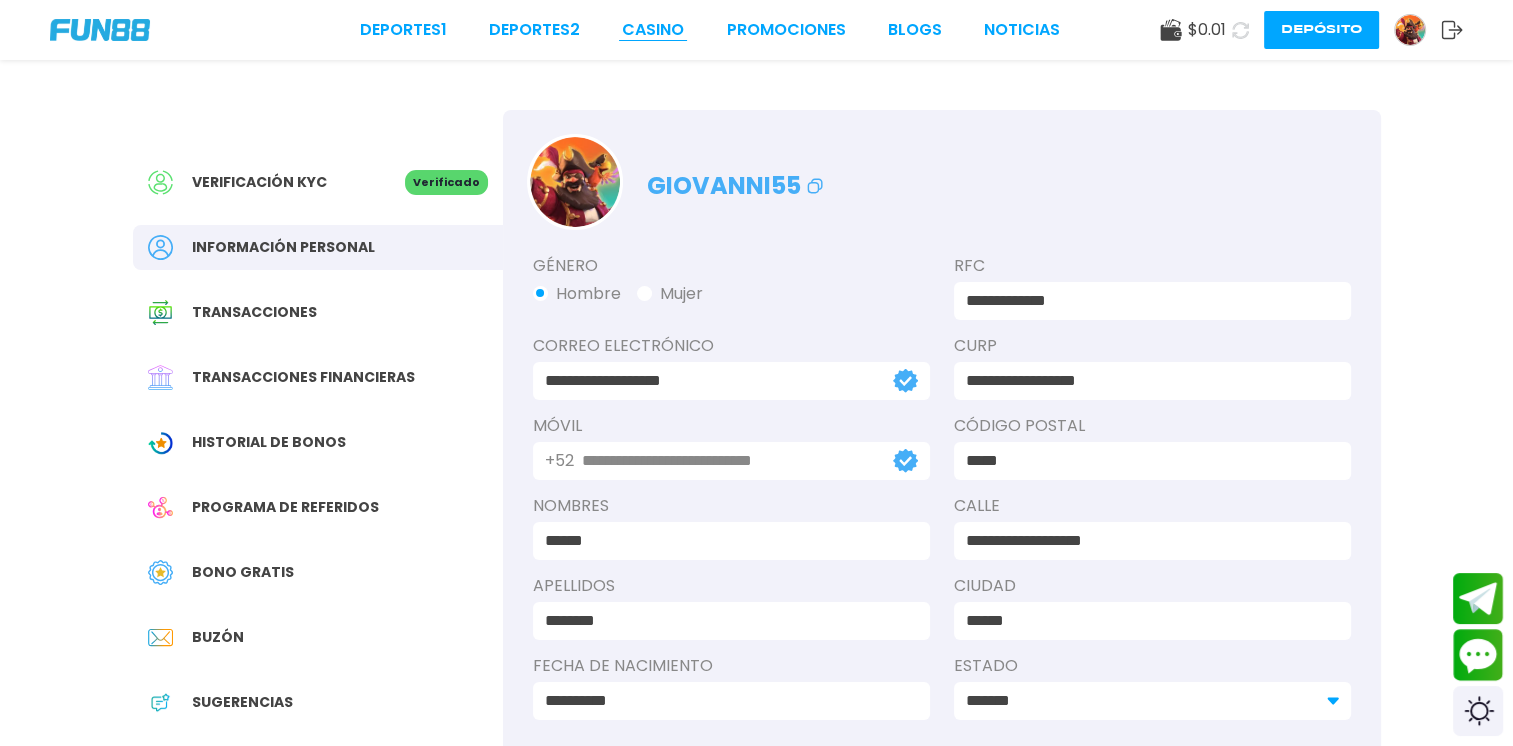 click on "CASINO" at bounding box center [653, 30] 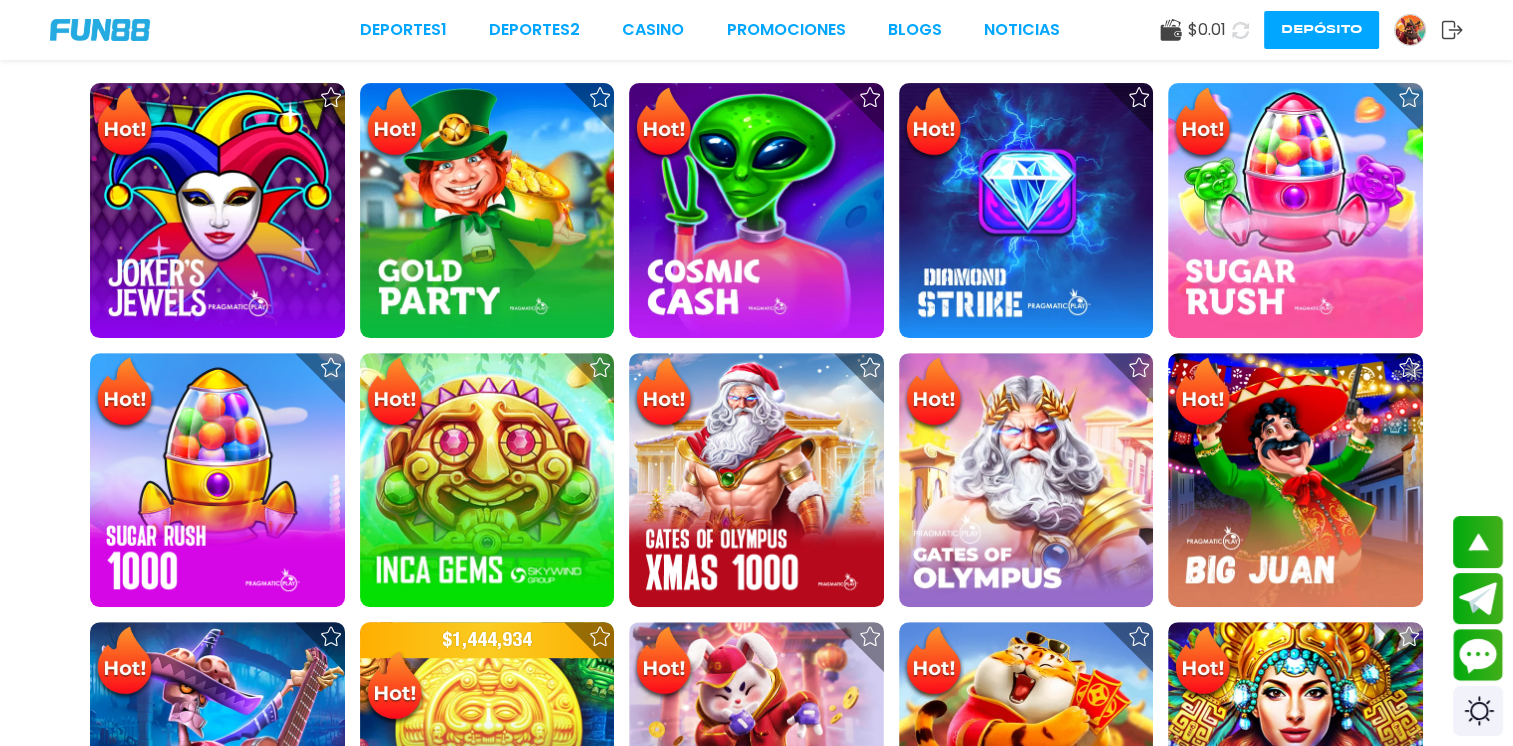 scroll, scrollTop: 644, scrollLeft: 0, axis: vertical 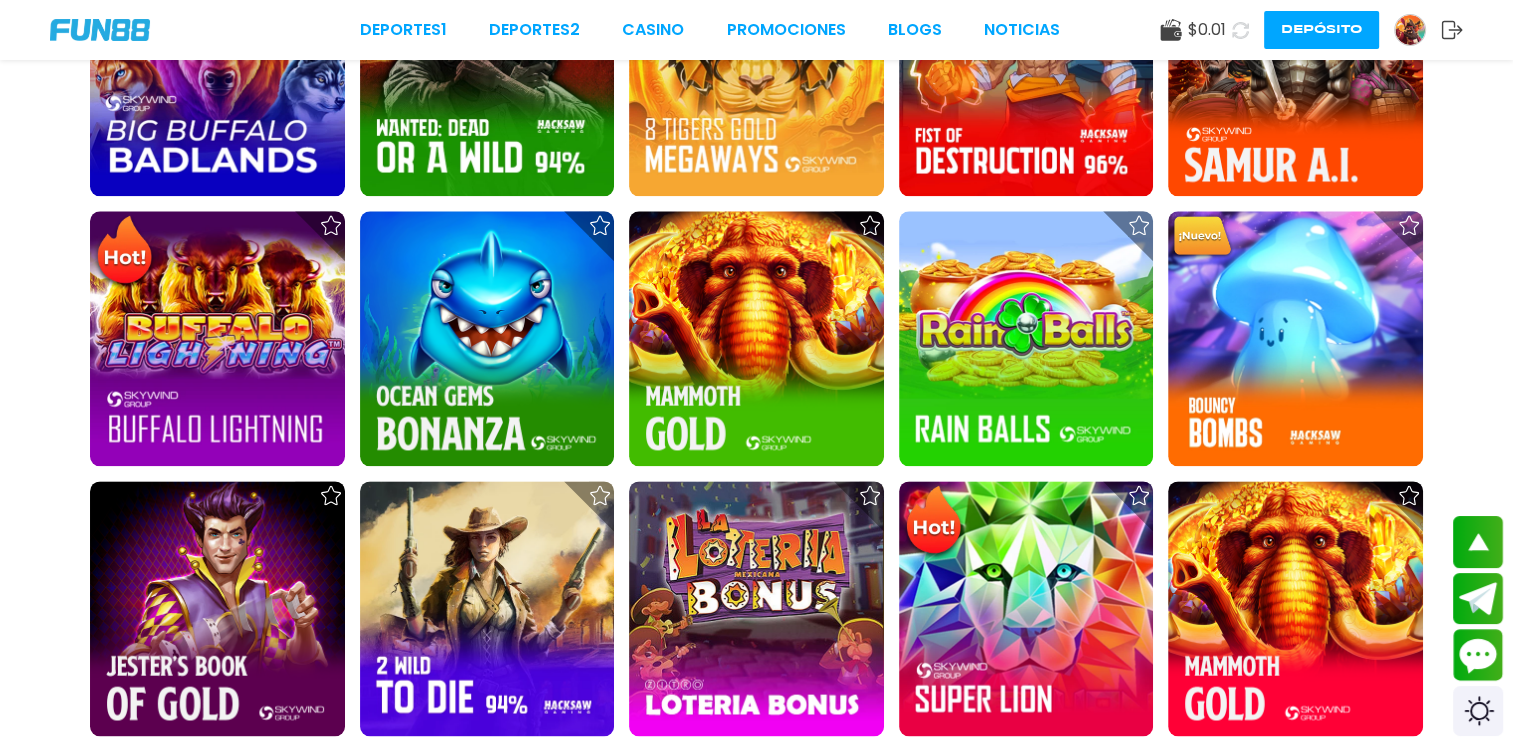 click on "Depósito" at bounding box center (1321, 30) 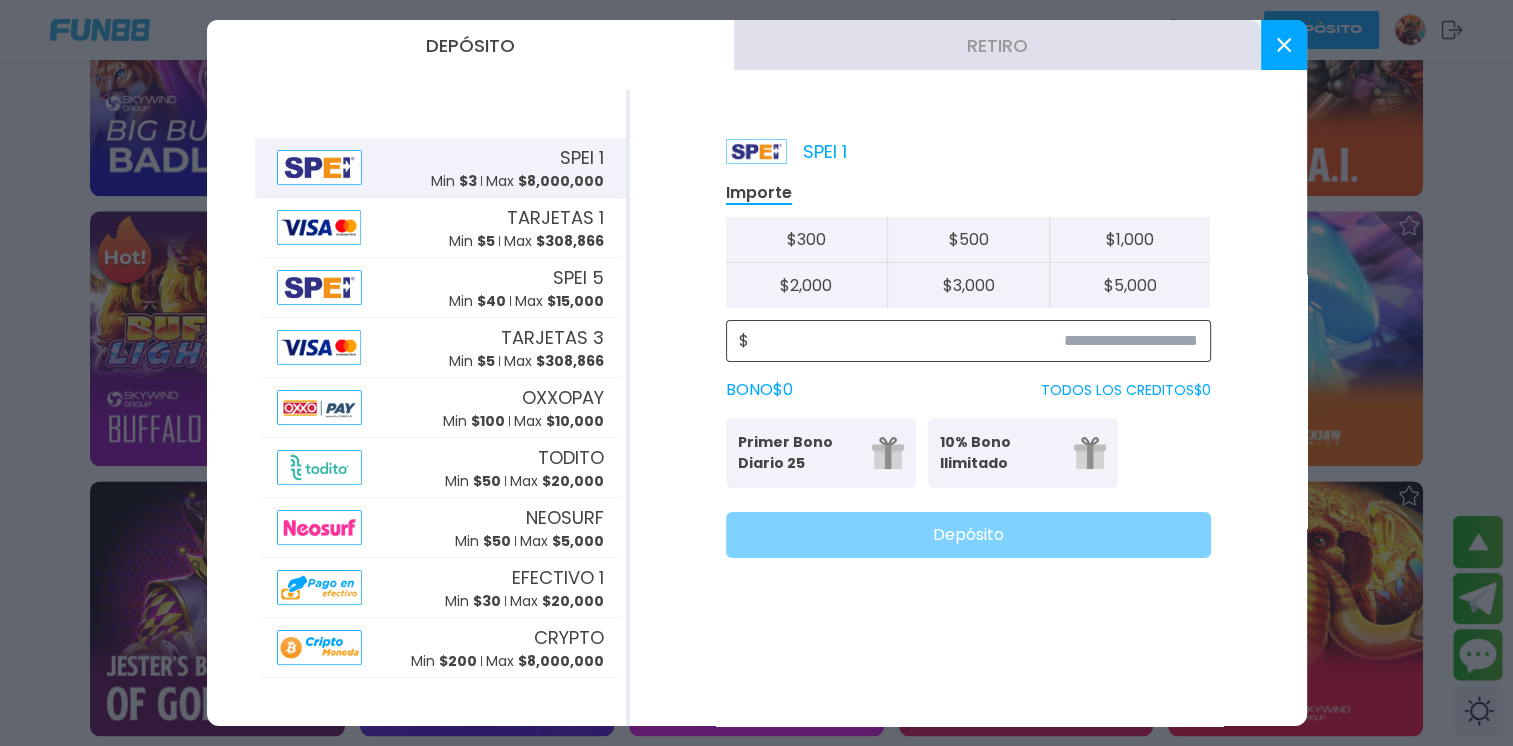 click at bounding box center (973, 341) 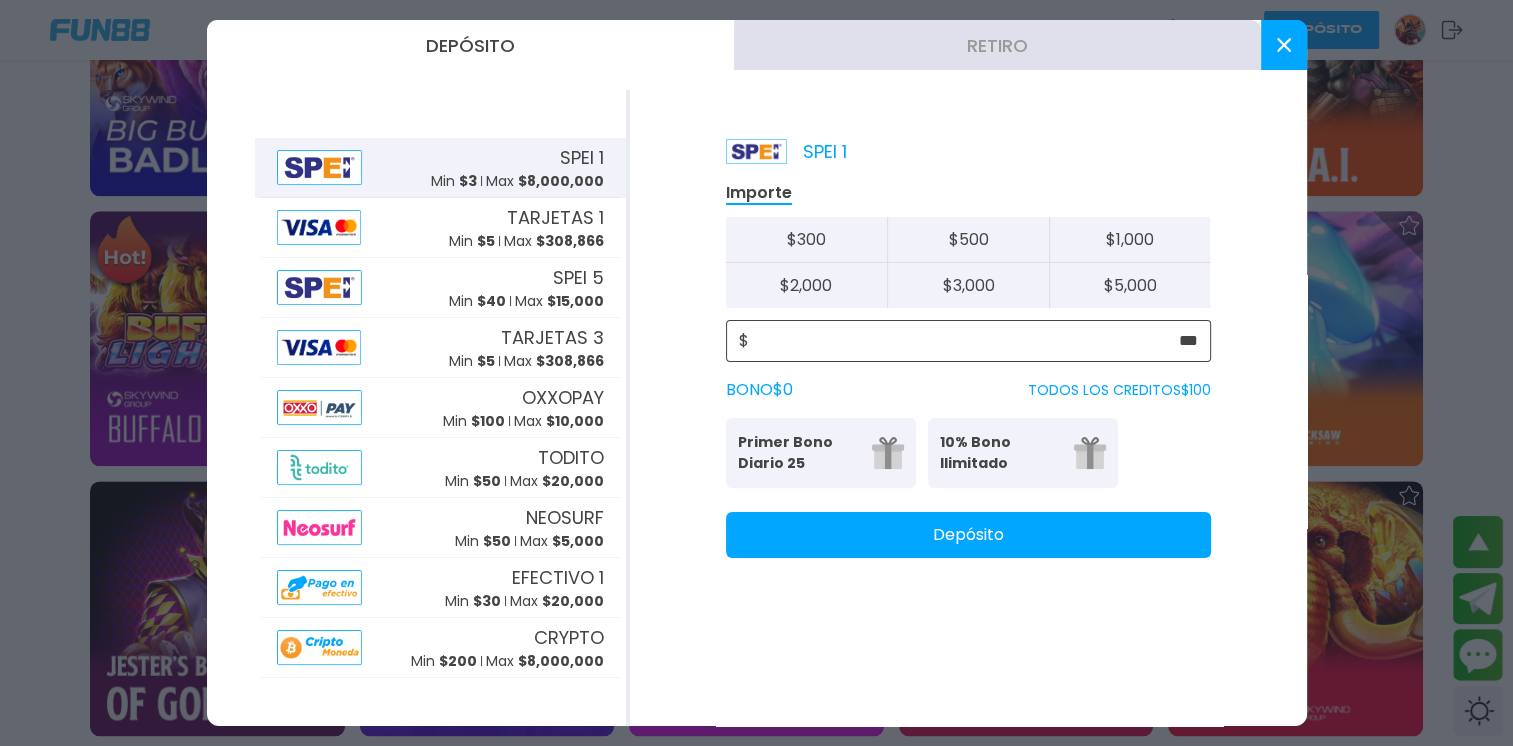 type on "***" 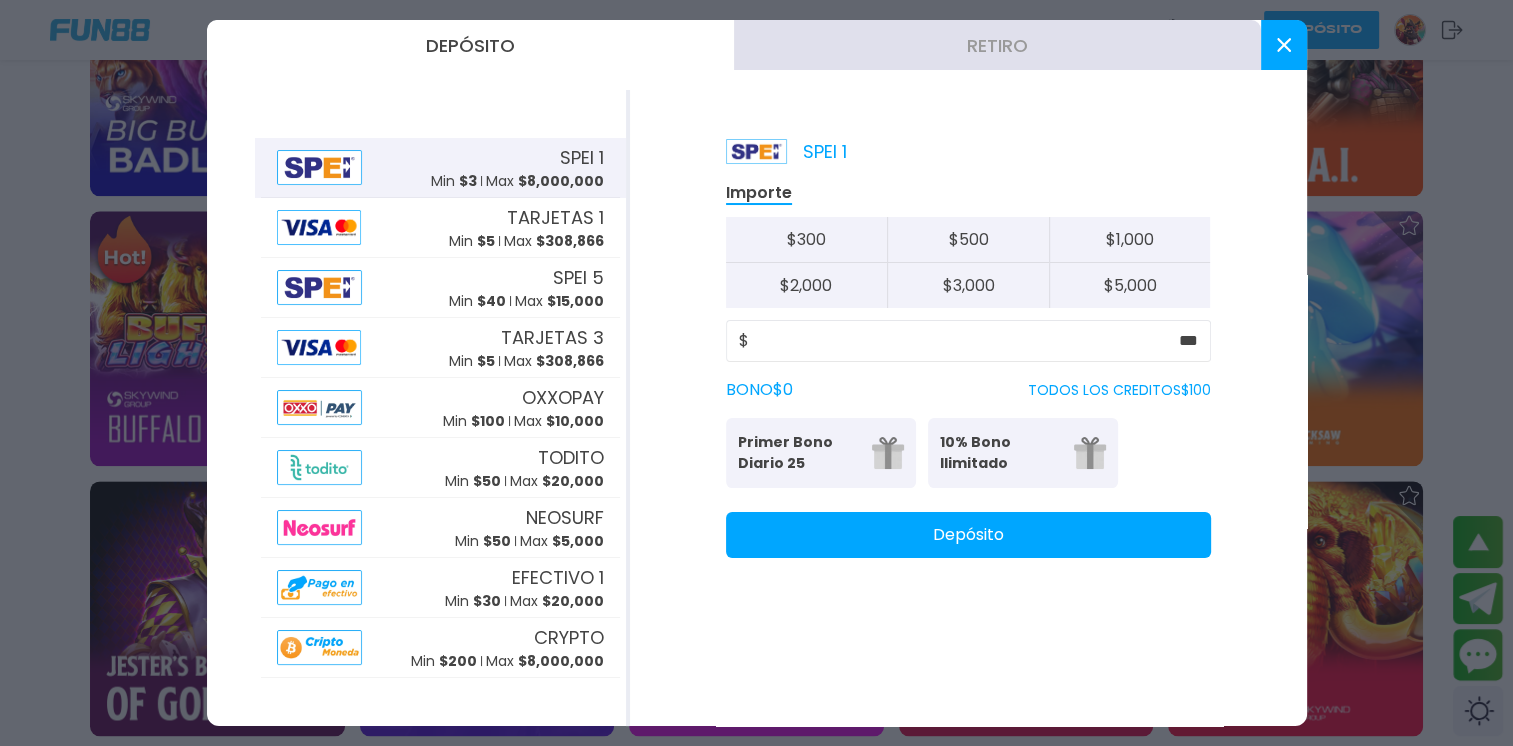 click on "Depósito" at bounding box center [968, 535] 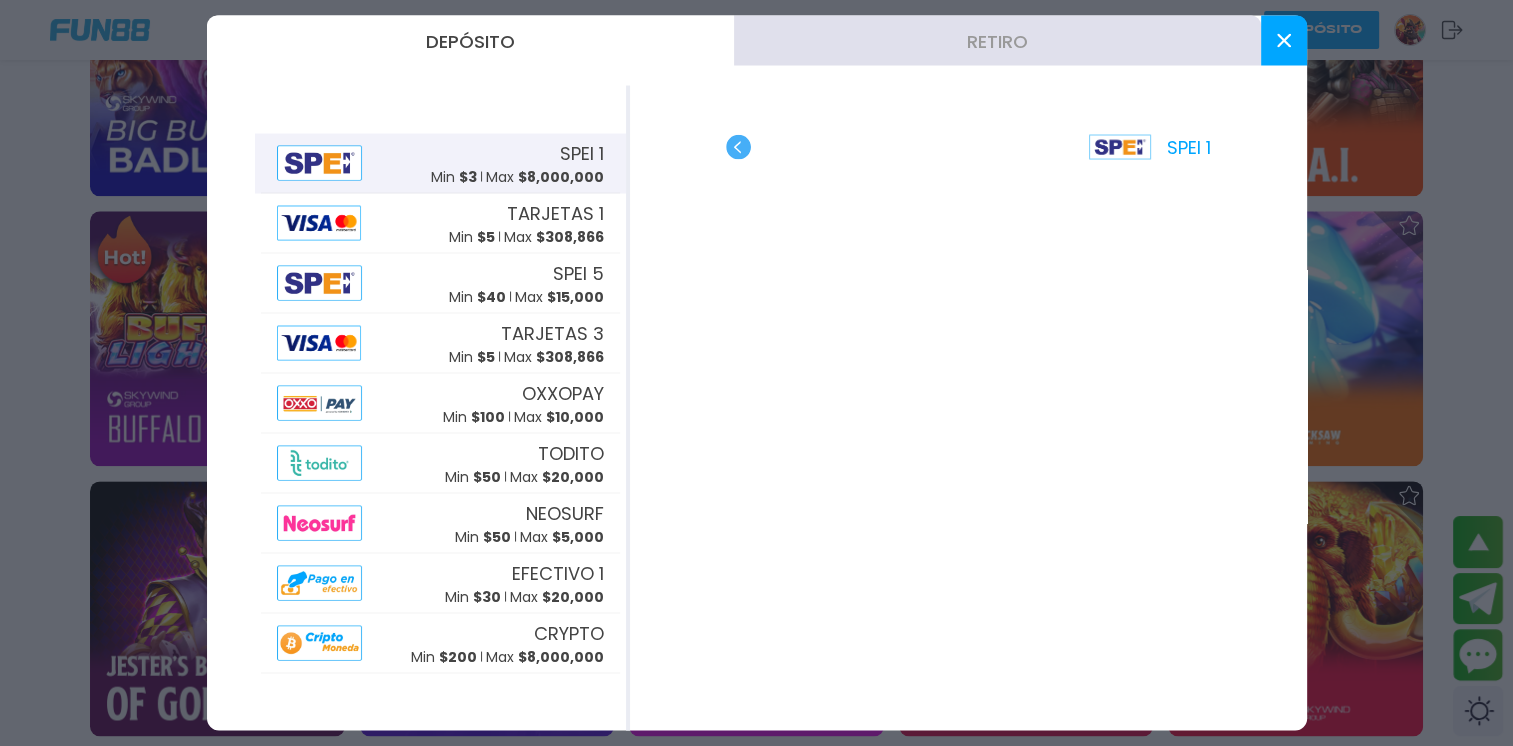 click at bounding box center [1284, 41] 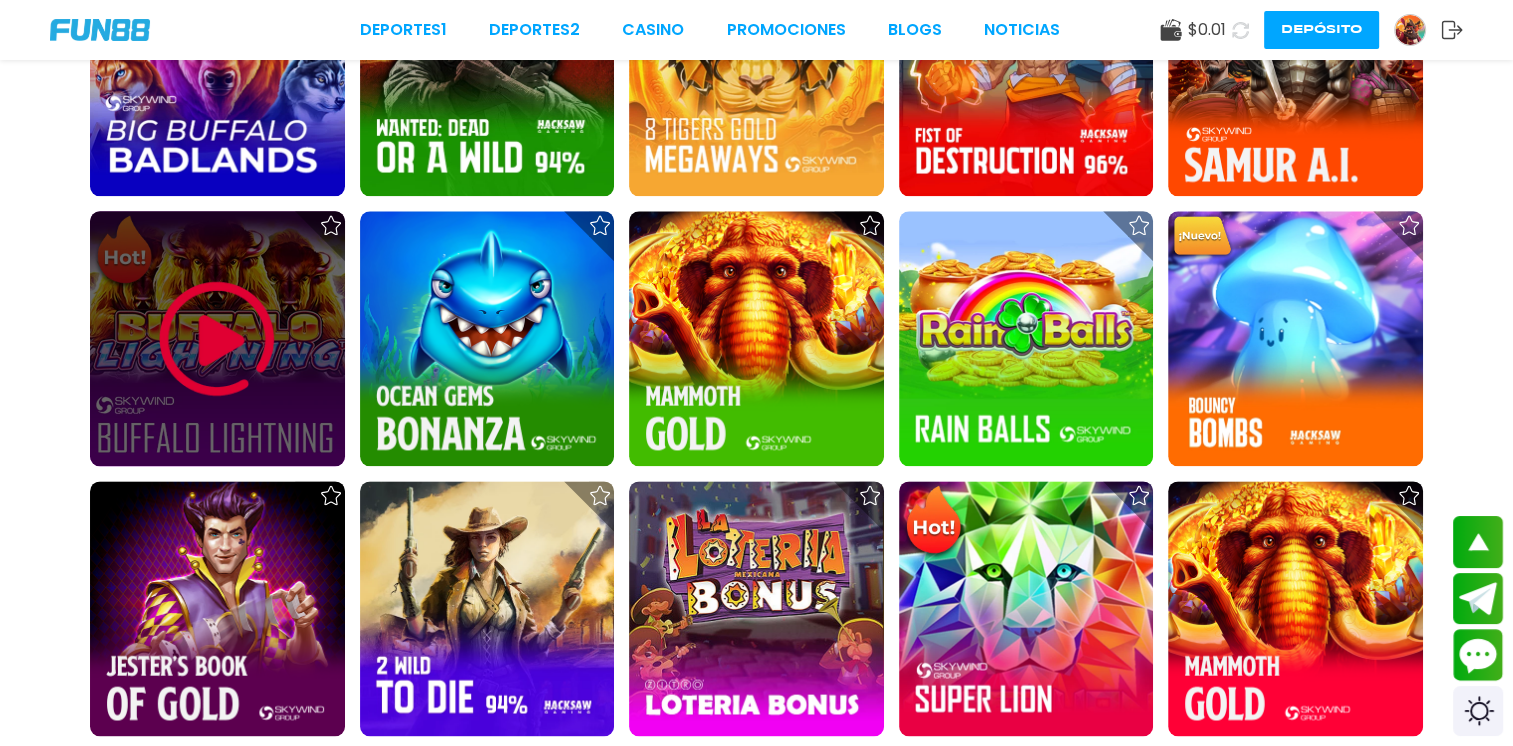 click at bounding box center [217, 339] 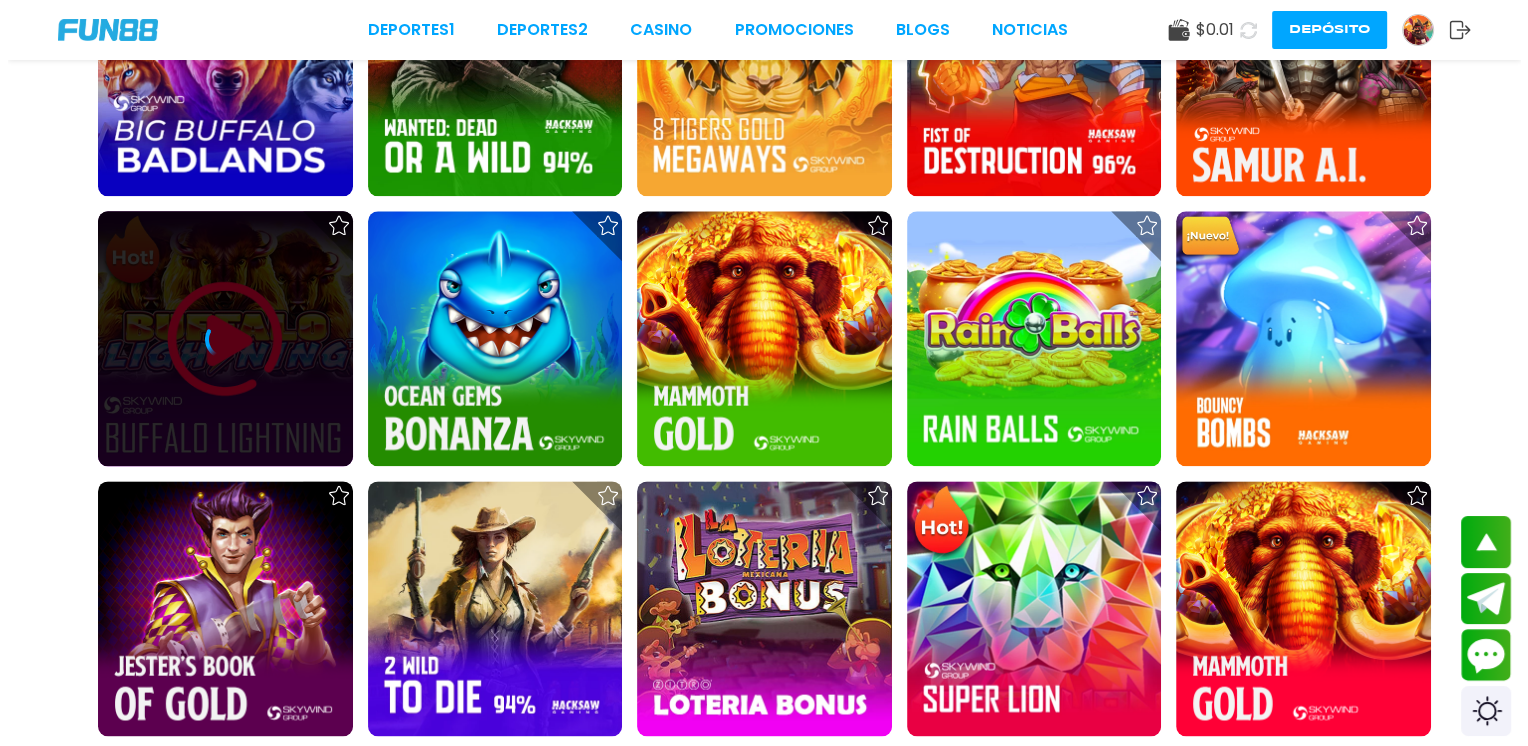 scroll, scrollTop: 0, scrollLeft: 0, axis: both 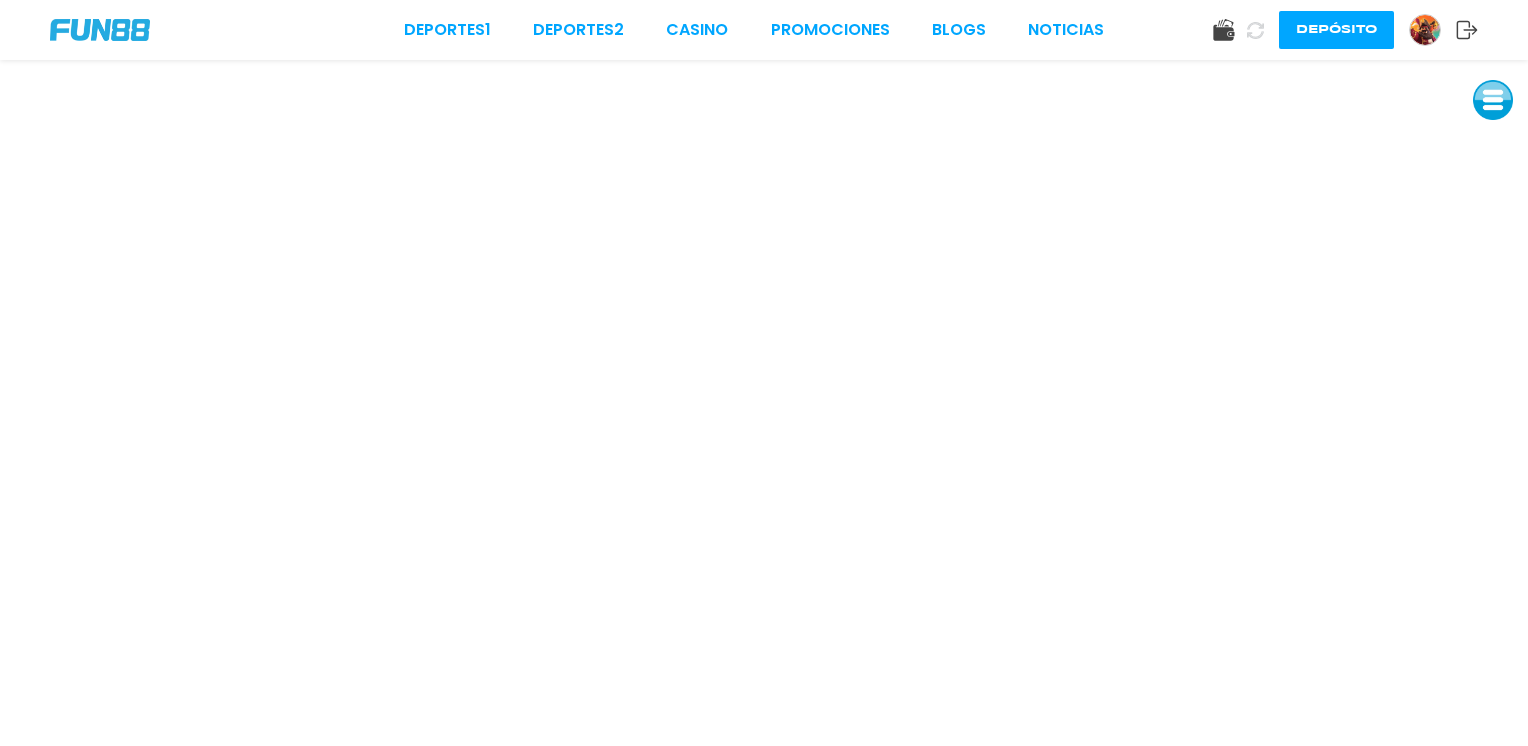 click 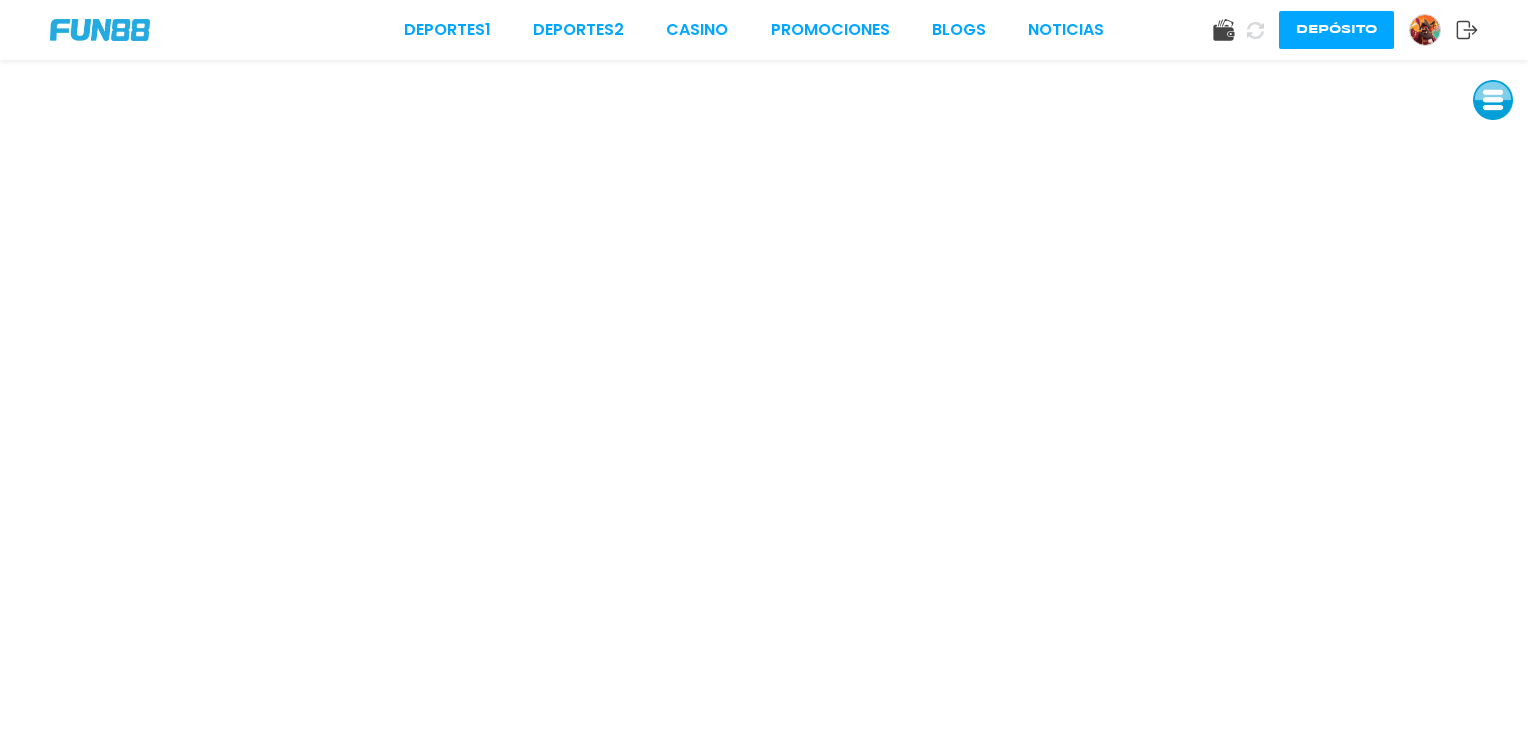 scroll, scrollTop: 0, scrollLeft: 0, axis: both 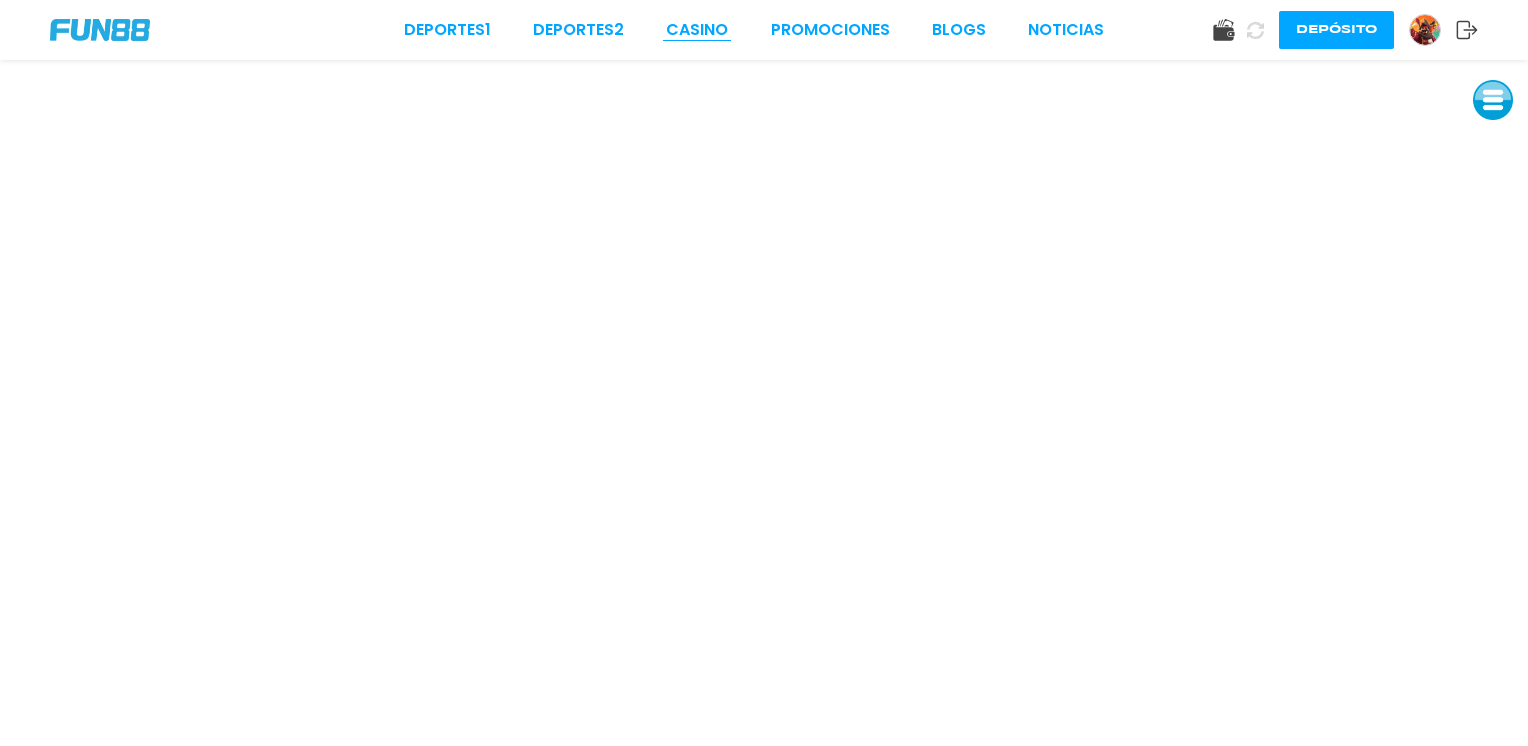 click on "CASINO" at bounding box center (697, 30) 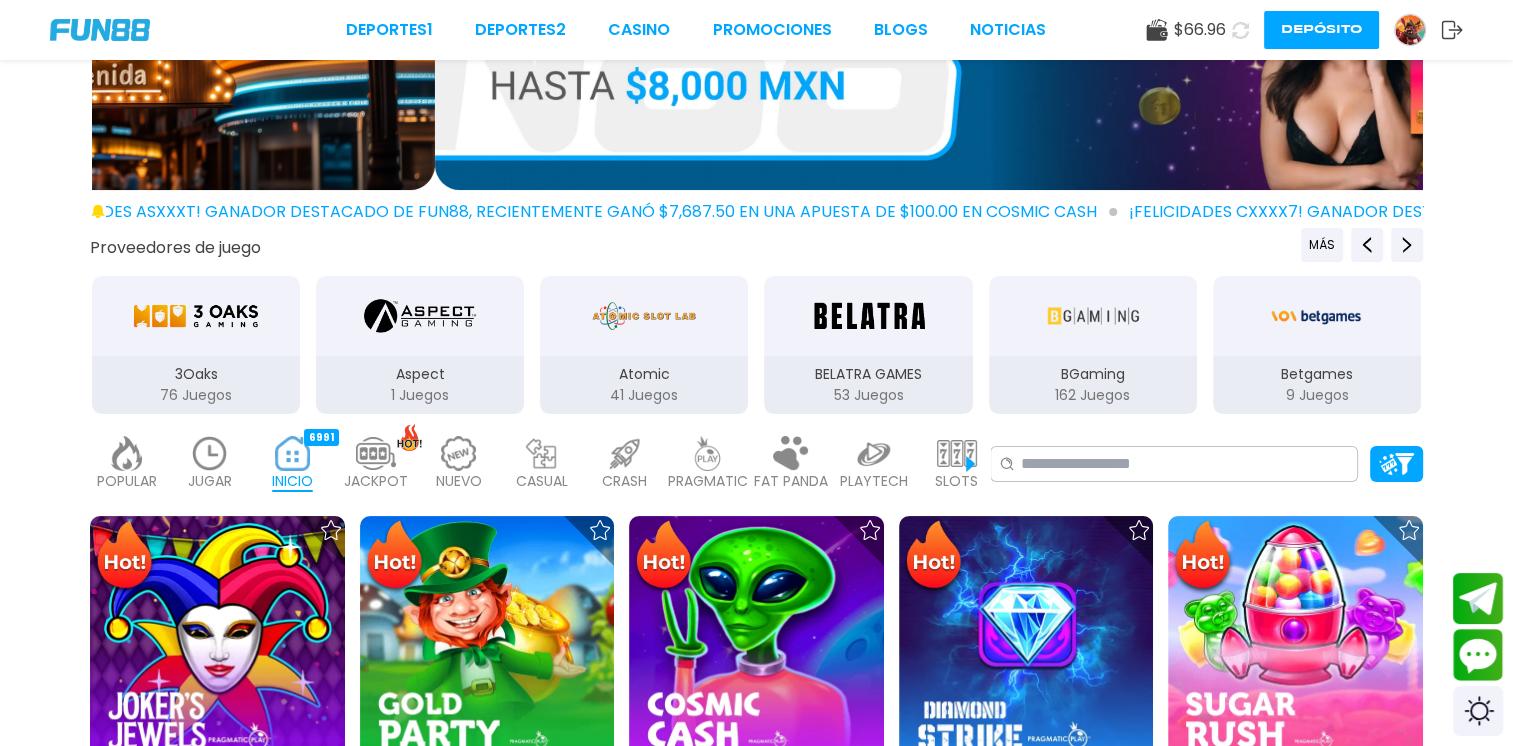 scroll, scrollTop: 344, scrollLeft: 0, axis: vertical 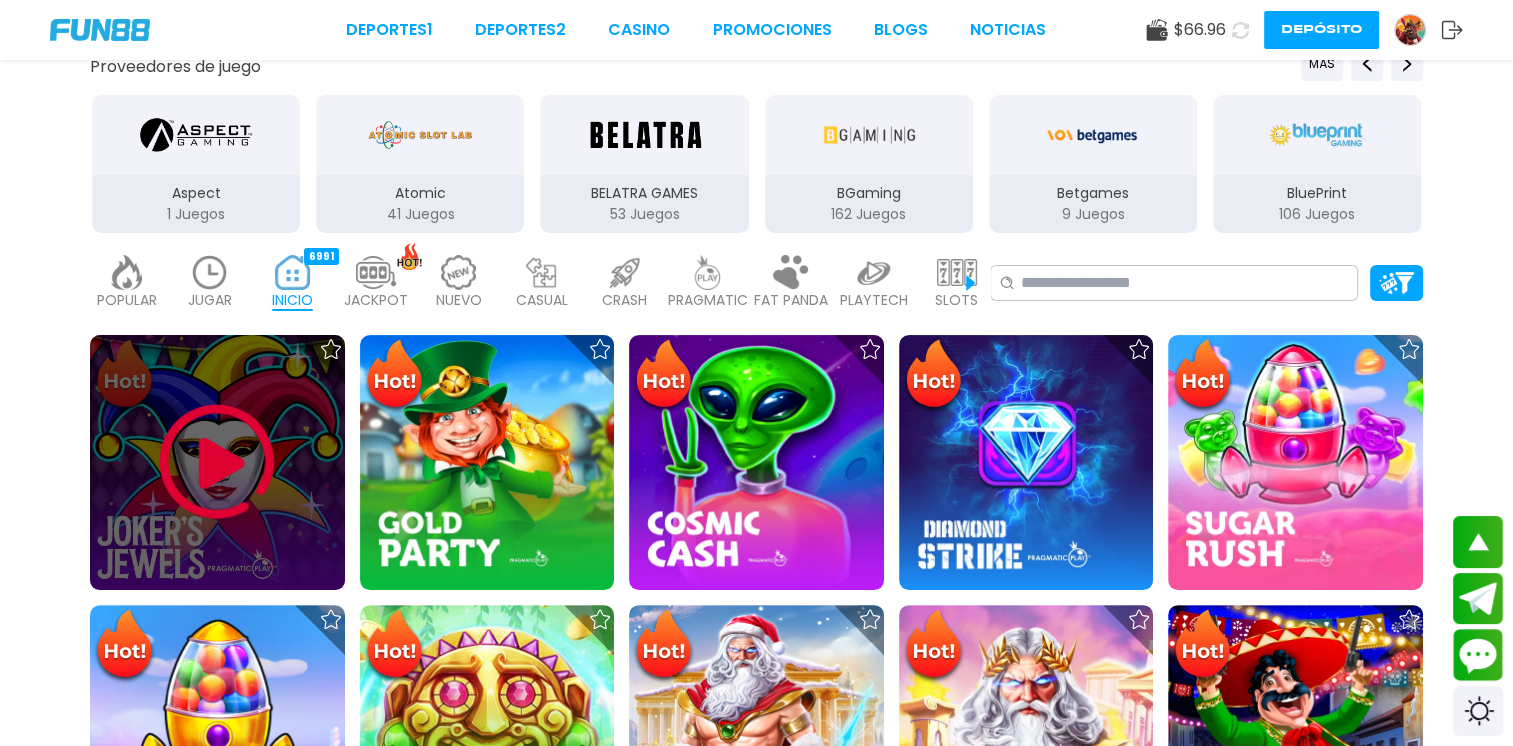 click at bounding box center [217, 462] 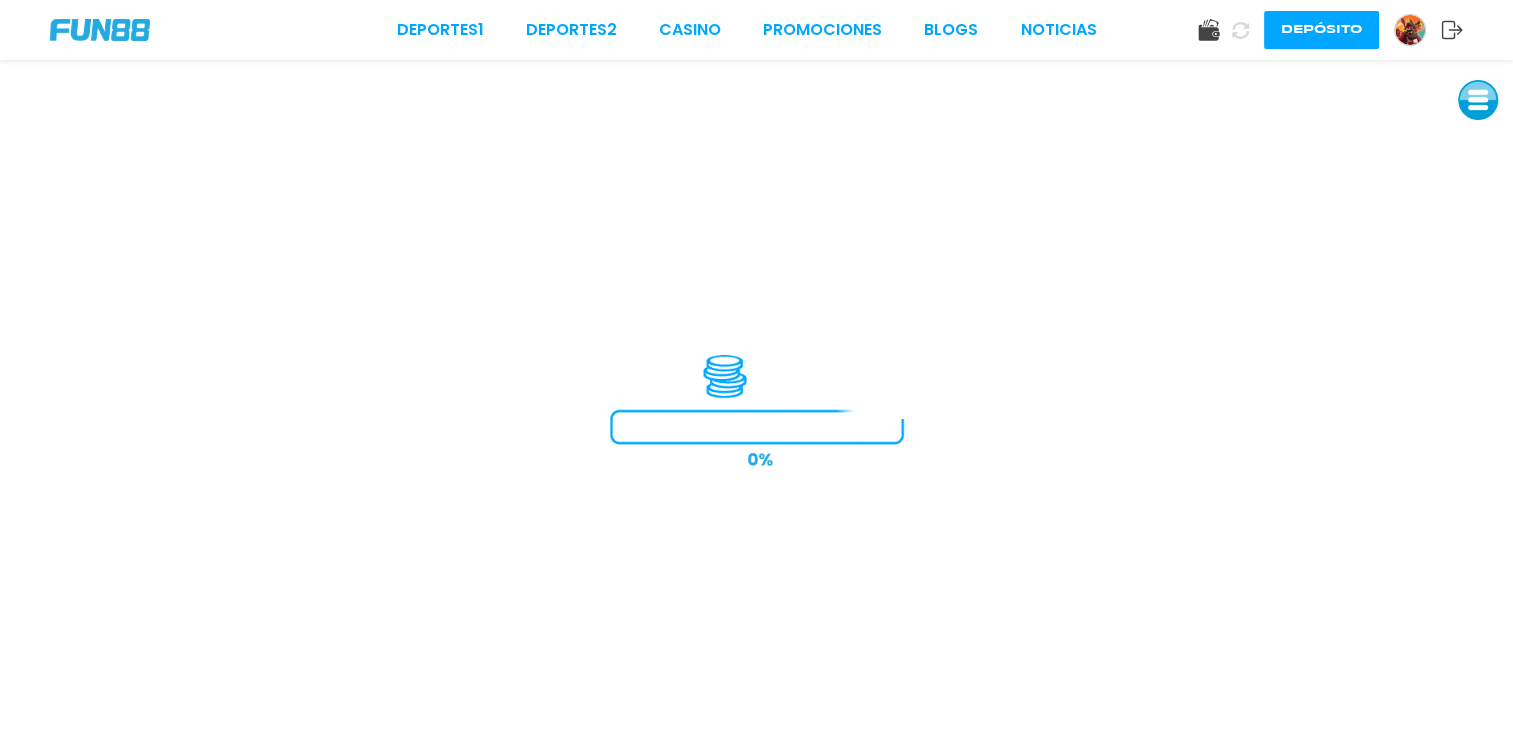 scroll, scrollTop: 0, scrollLeft: 0, axis: both 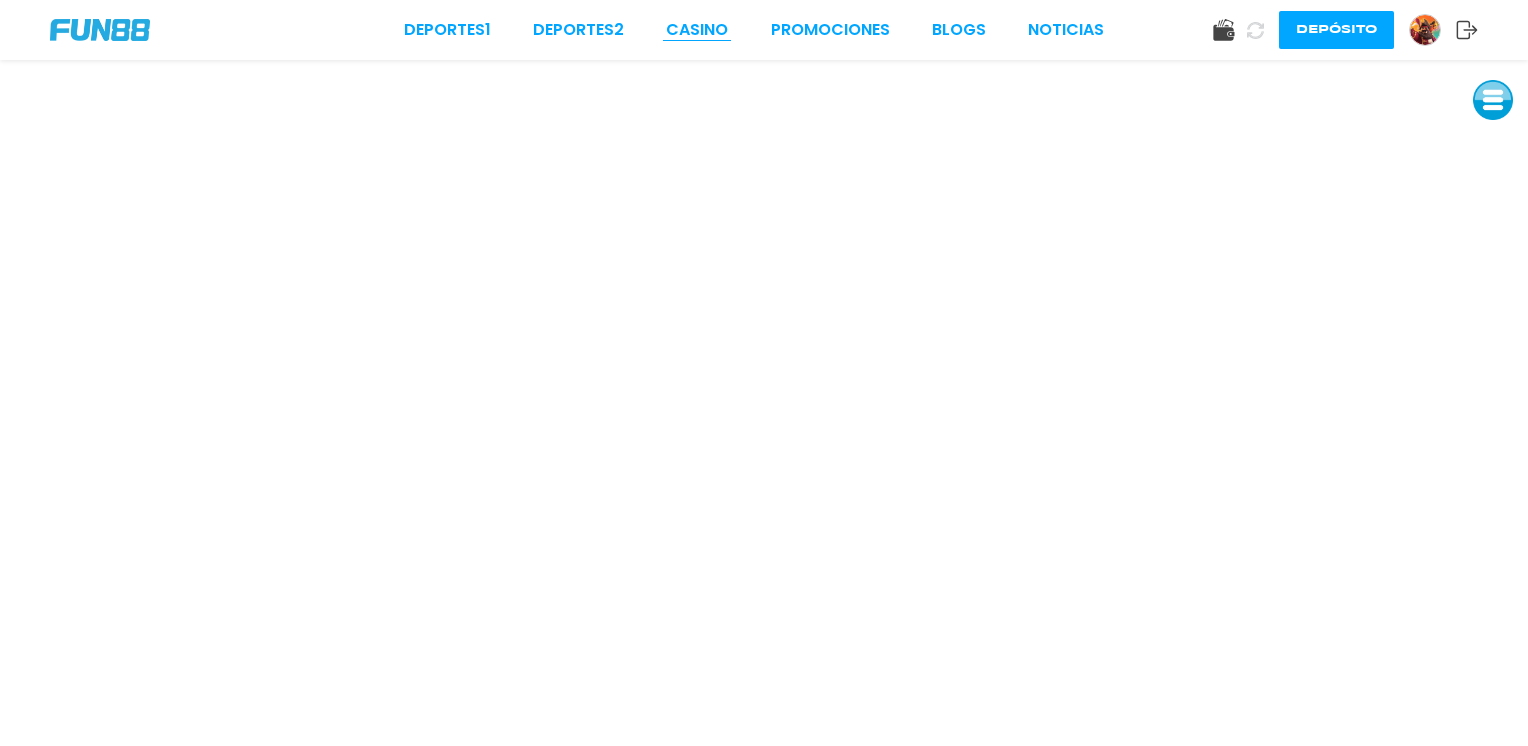 click on "CASINO" at bounding box center [697, 30] 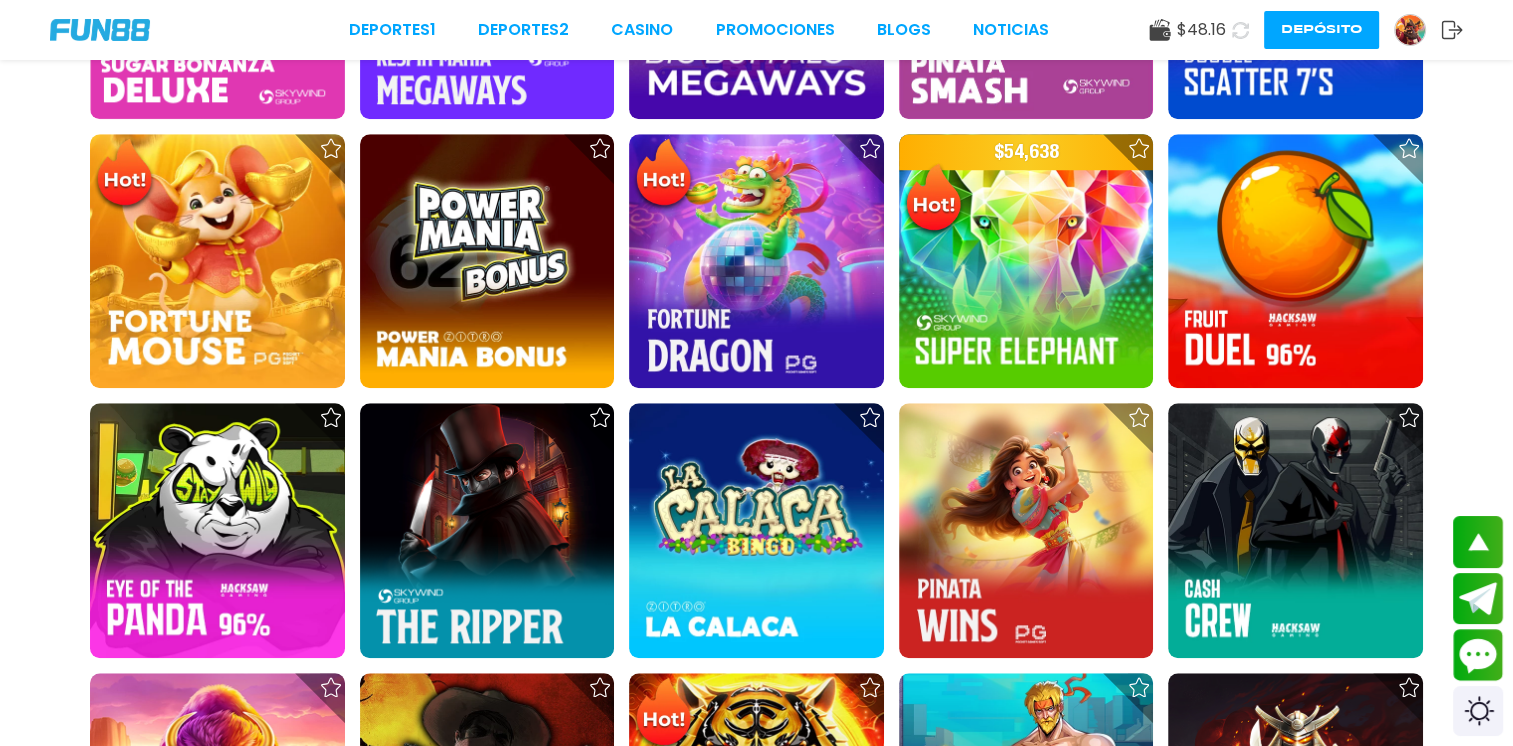 scroll, scrollTop: 1651, scrollLeft: 0, axis: vertical 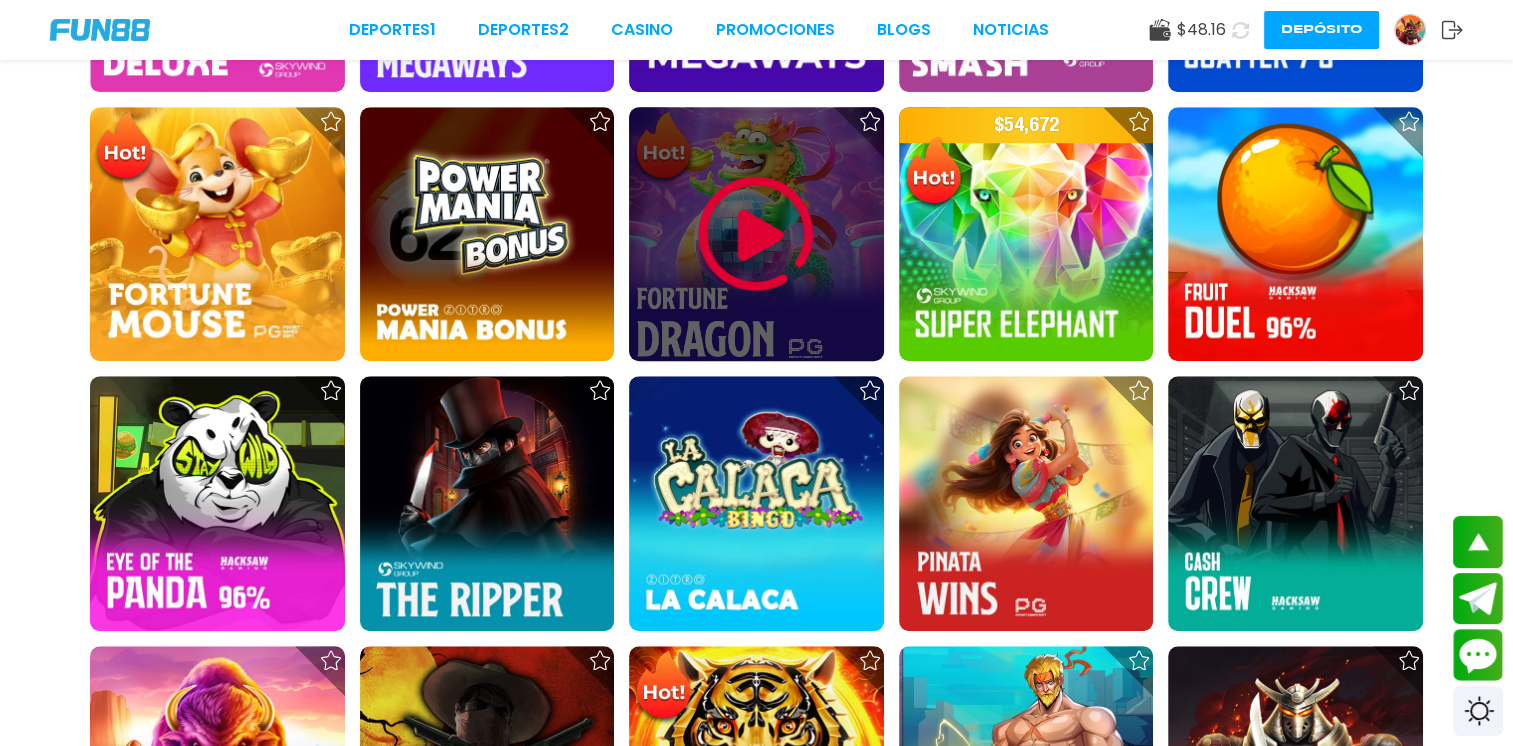 click at bounding box center [756, 234] 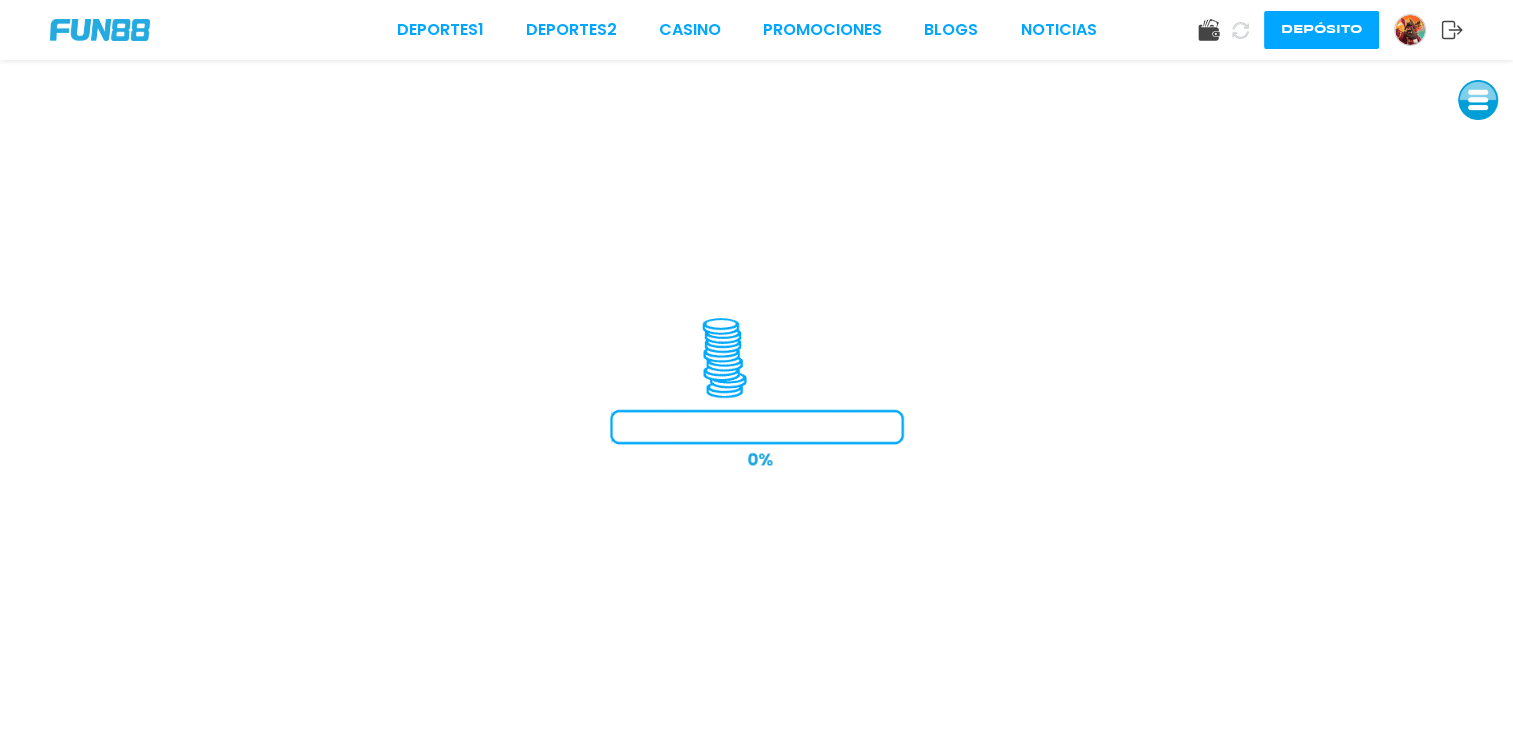 scroll, scrollTop: 0, scrollLeft: 0, axis: both 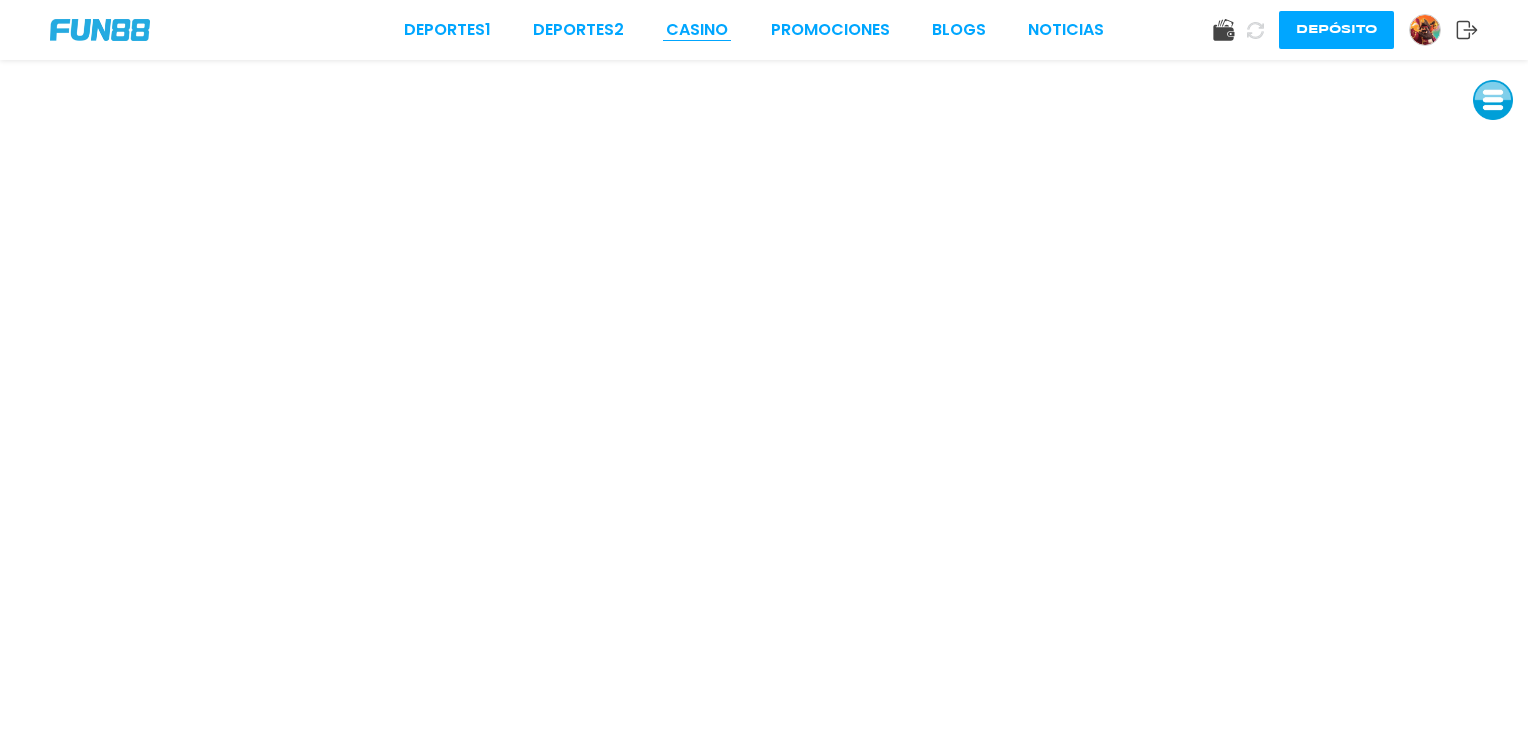 click on "CASINO" at bounding box center [697, 30] 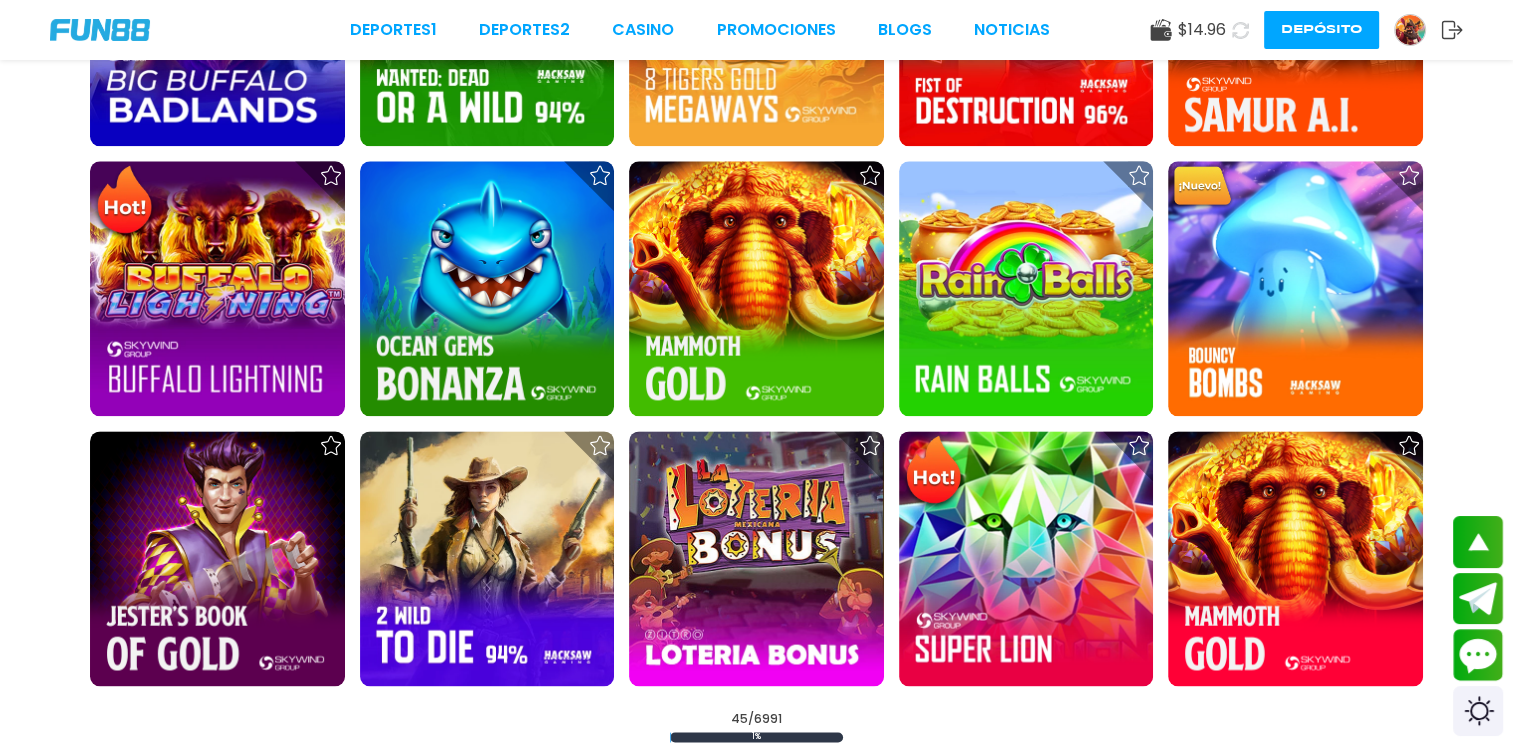 scroll, scrollTop: 2425, scrollLeft: 0, axis: vertical 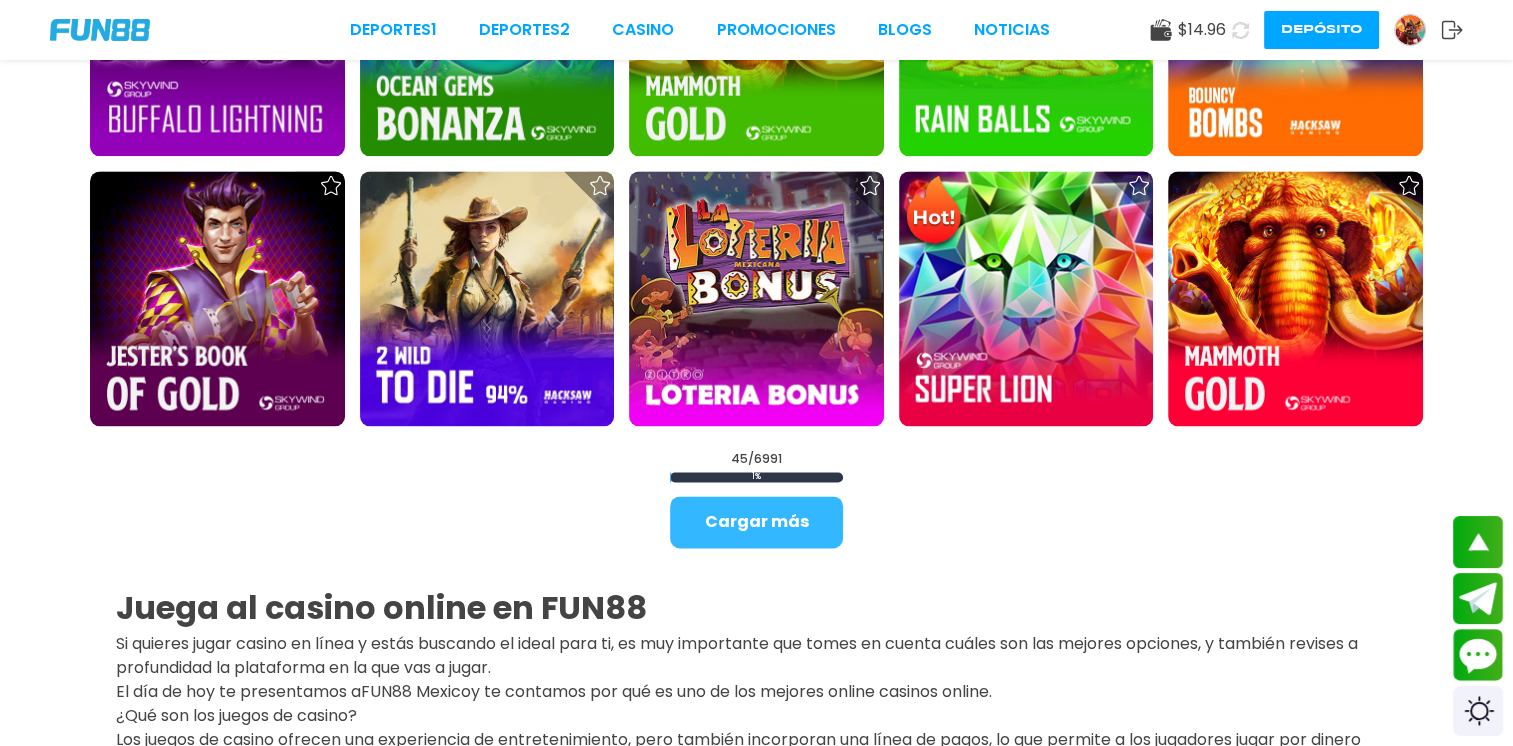 click on "Cargar más" at bounding box center (756, 522) 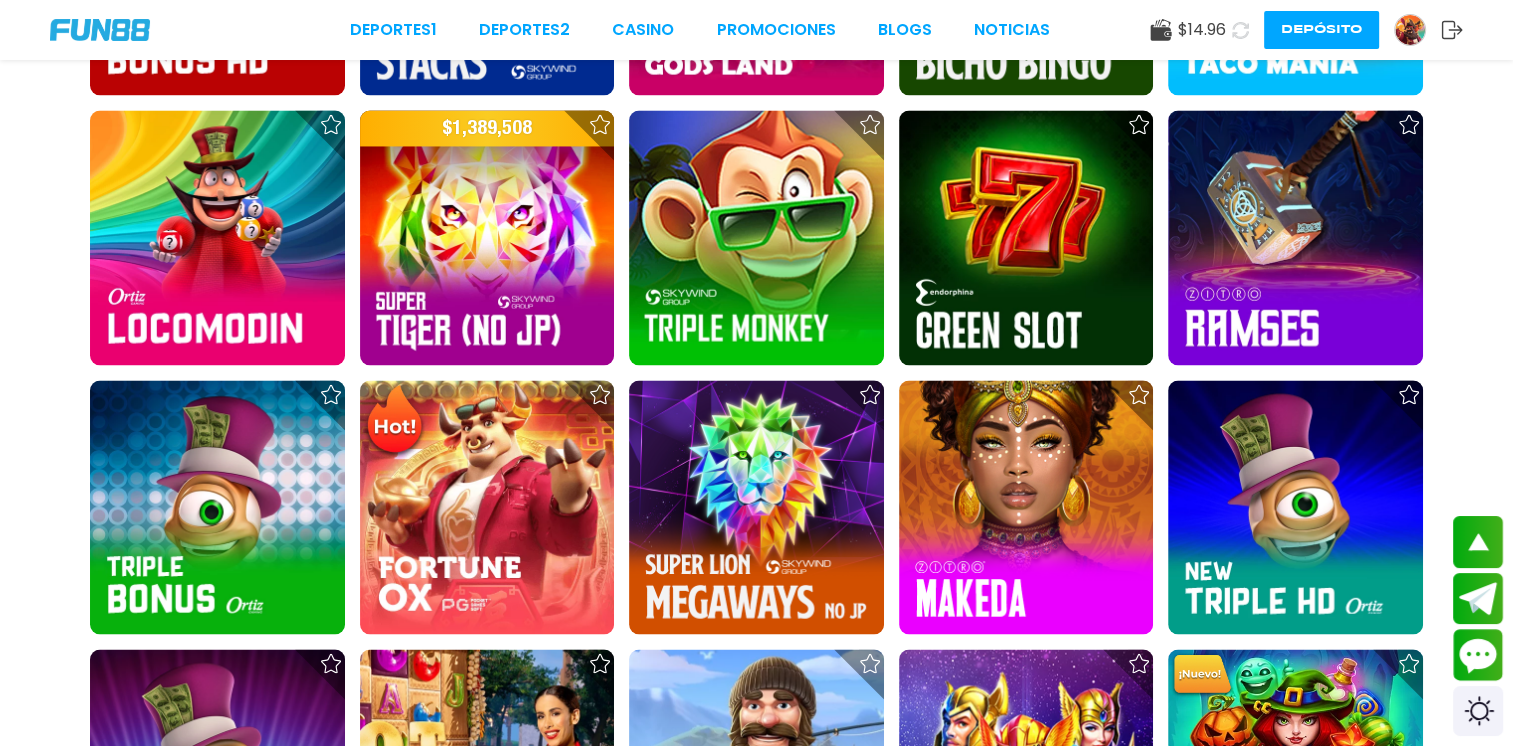 scroll, scrollTop: 3322, scrollLeft: 0, axis: vertical 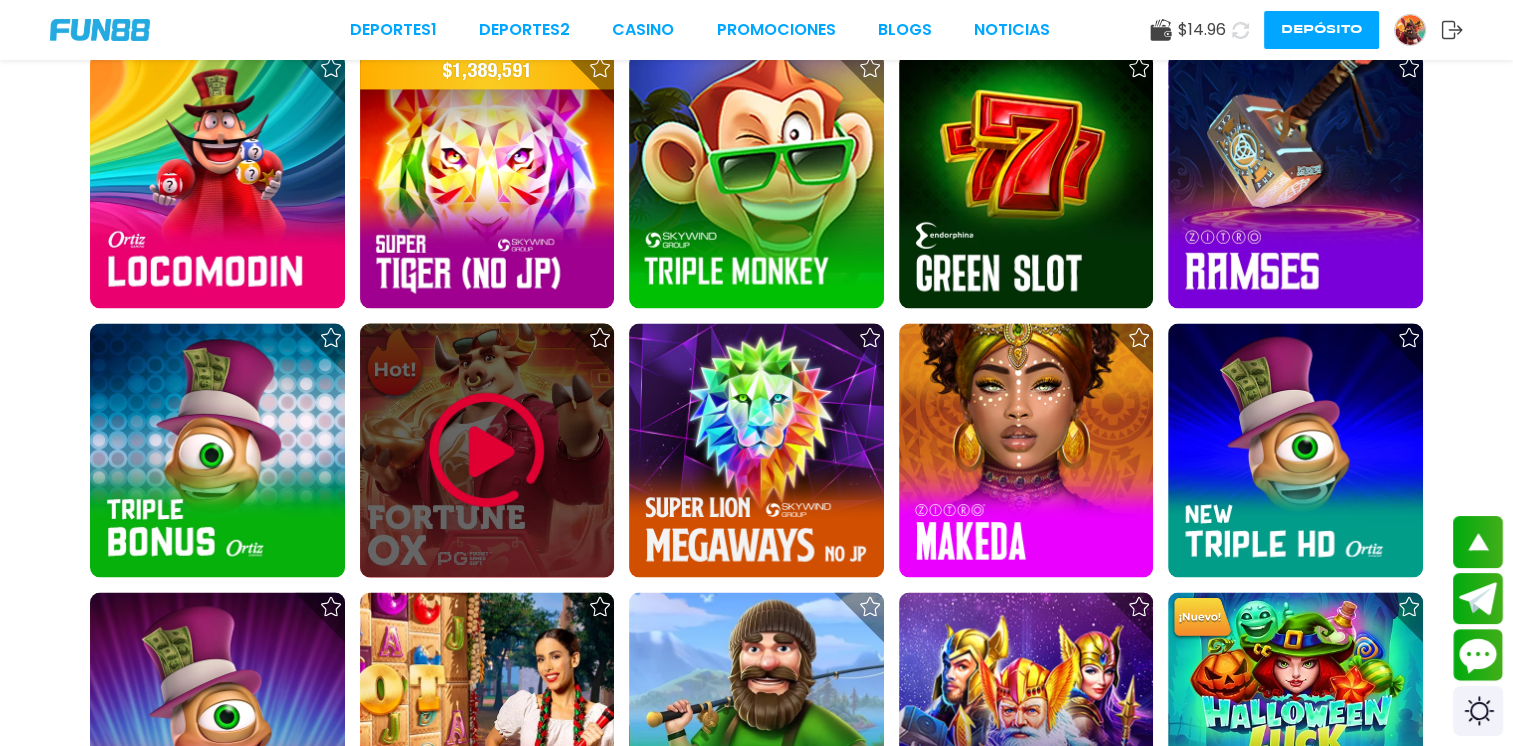 click at bounding box center [487, 450] 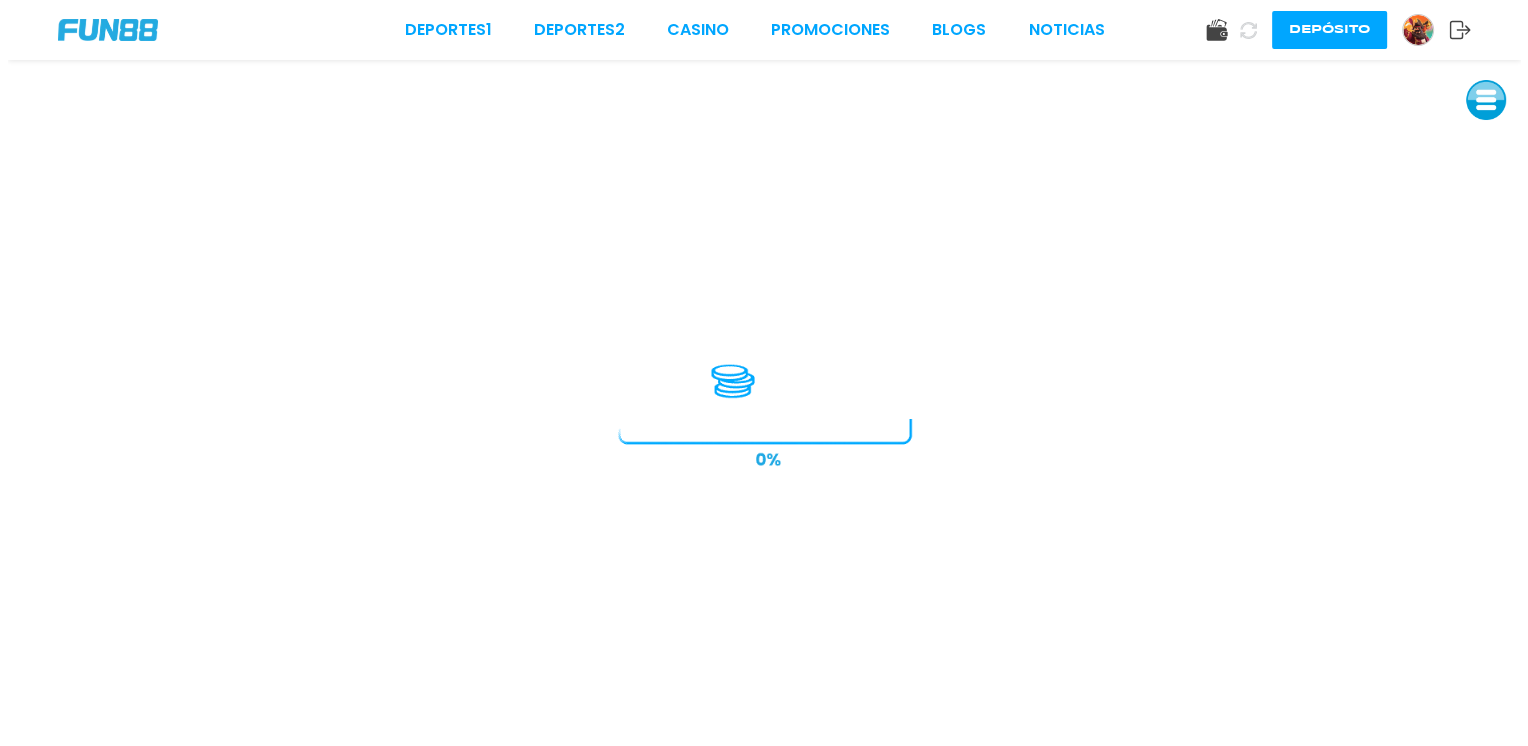 scroll, scrollTop: 0, scrollLeft: 0, axis: both 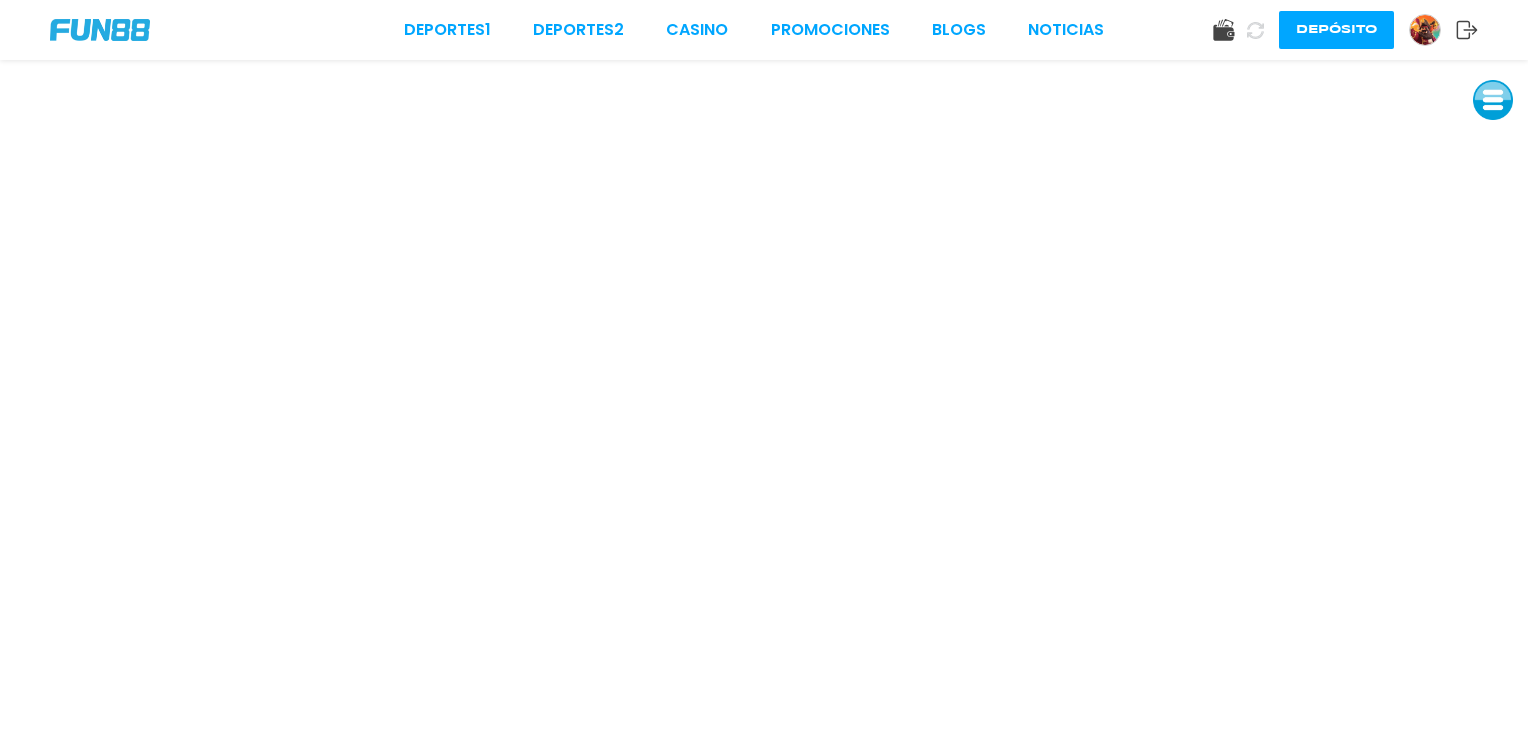 click on "Depósito" at bounding box center [1336, 30] 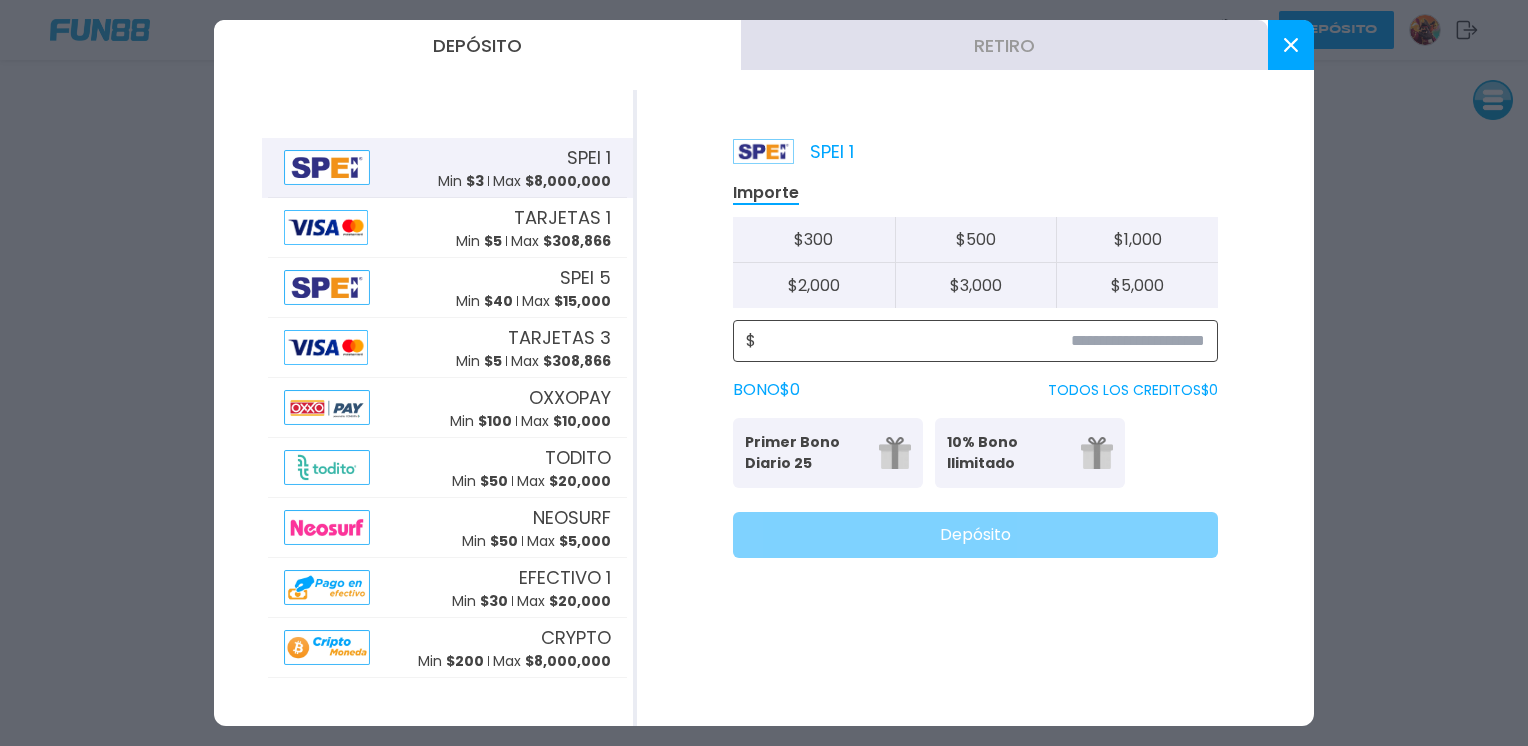click at bounding box center (980, 341) 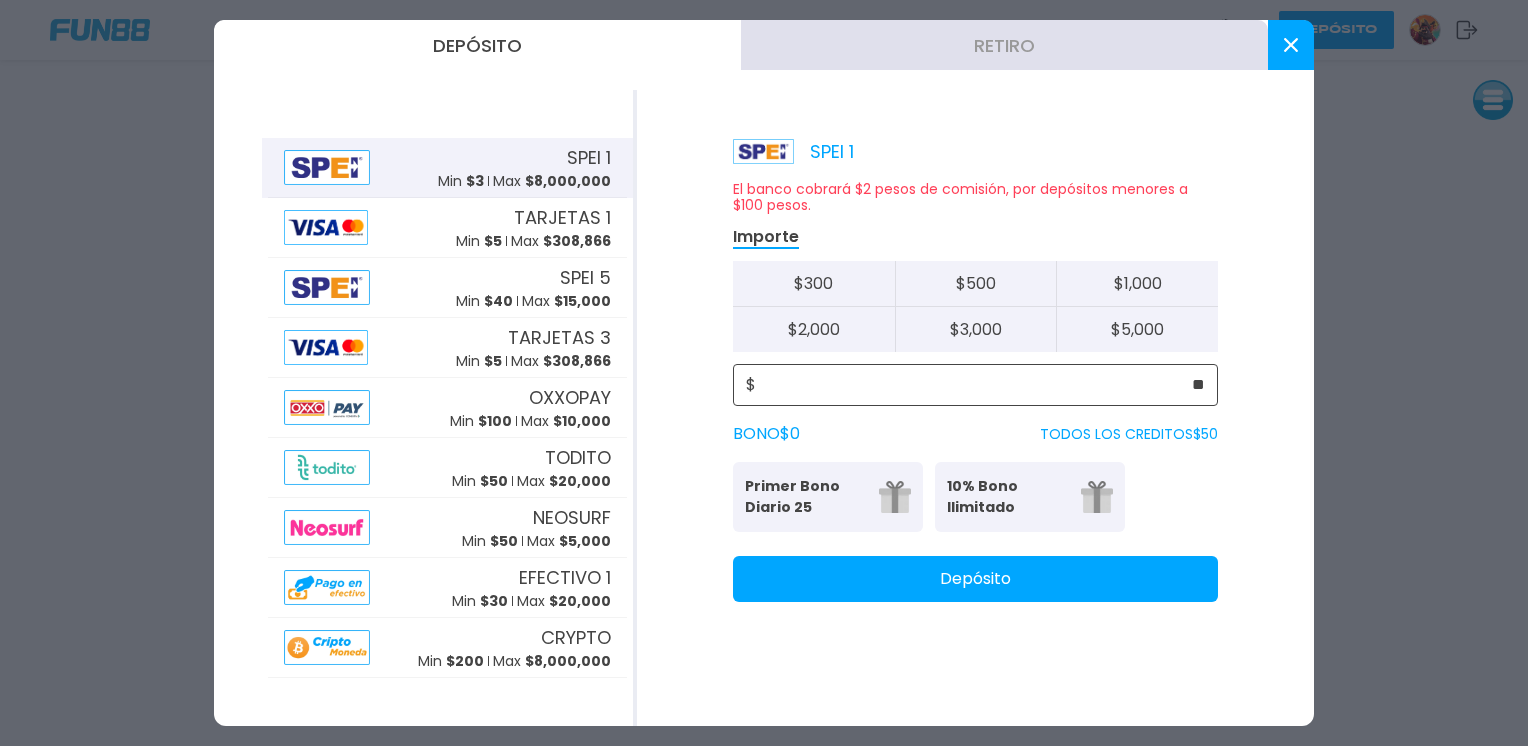 type on "**" 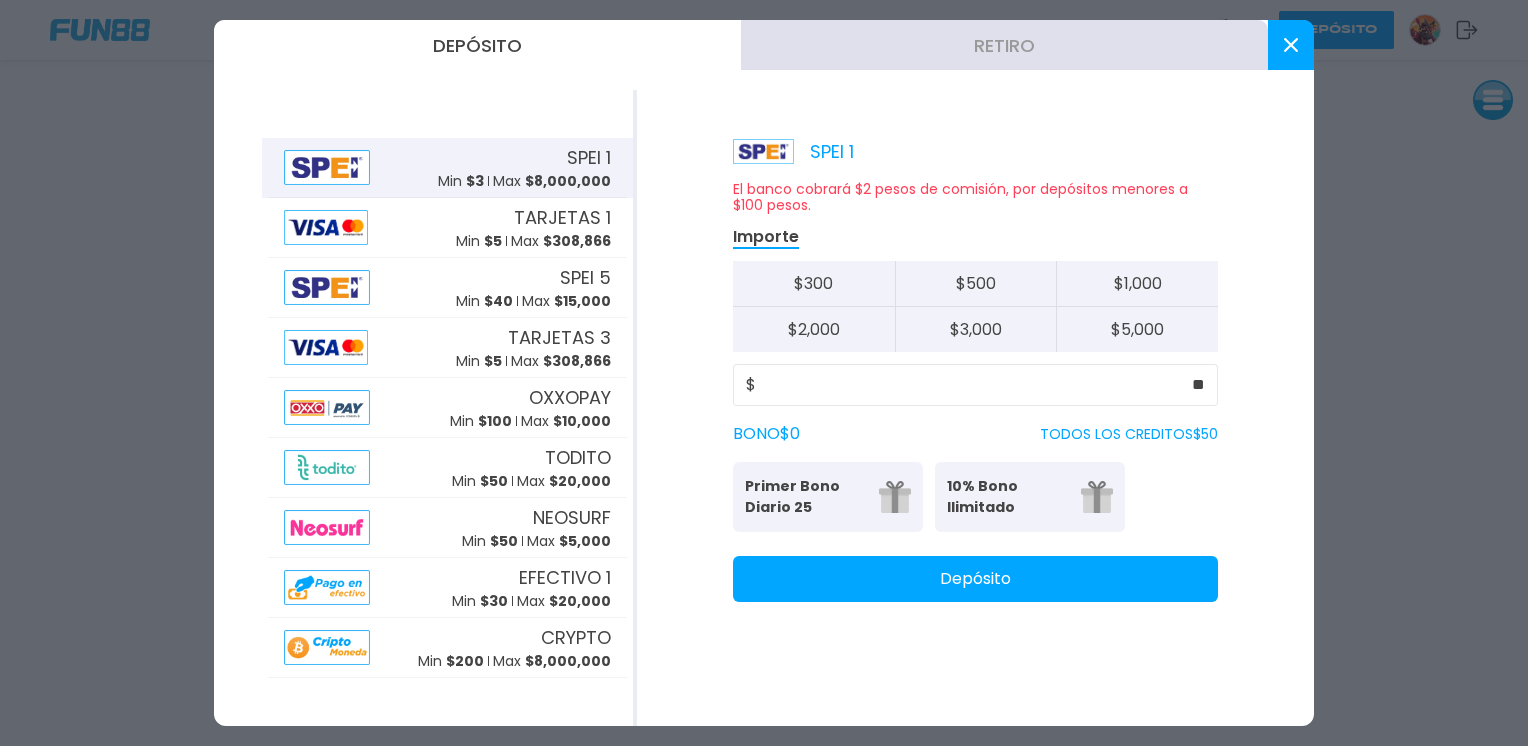 click on "Depósito" at bounding box center [975, 579] 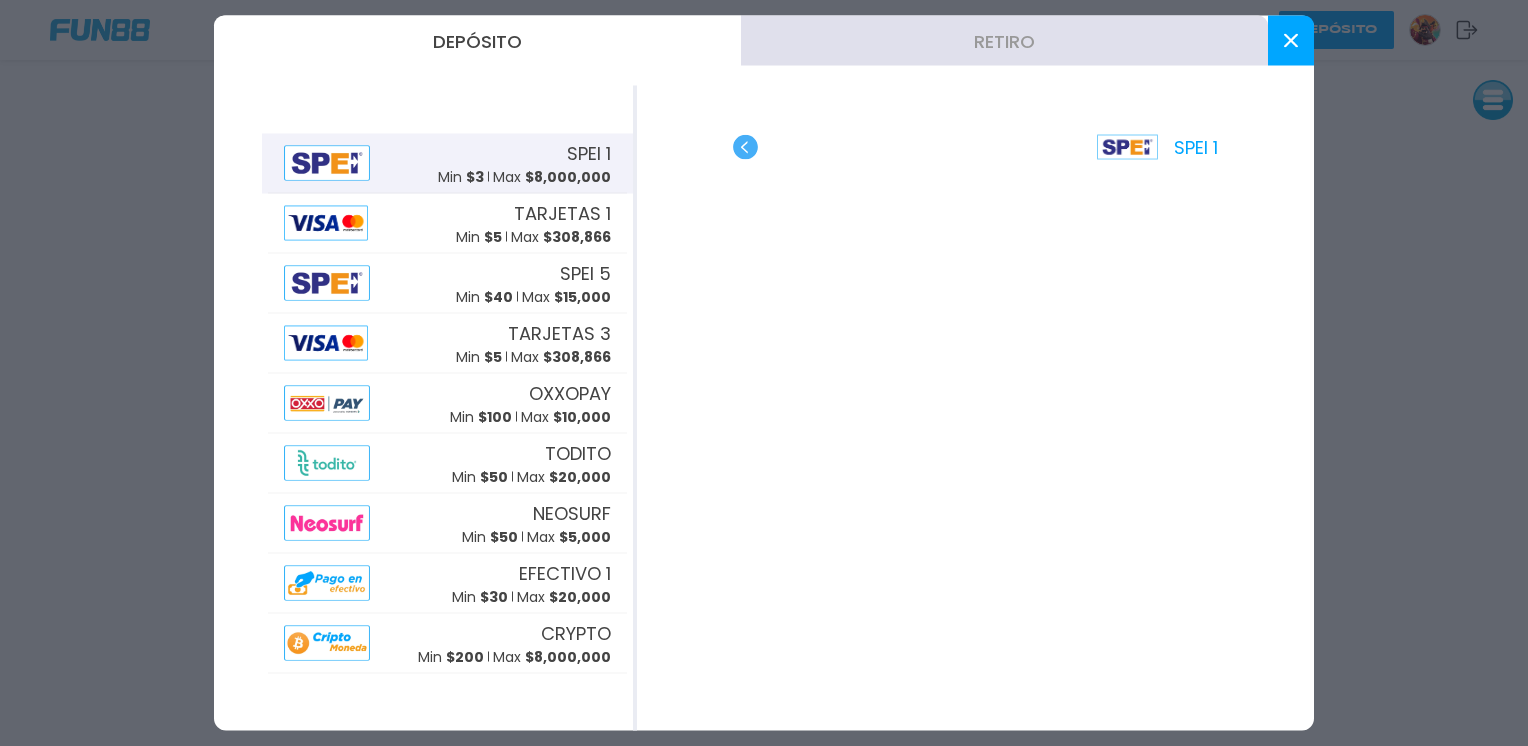 click at bounding box center (1291, 41) 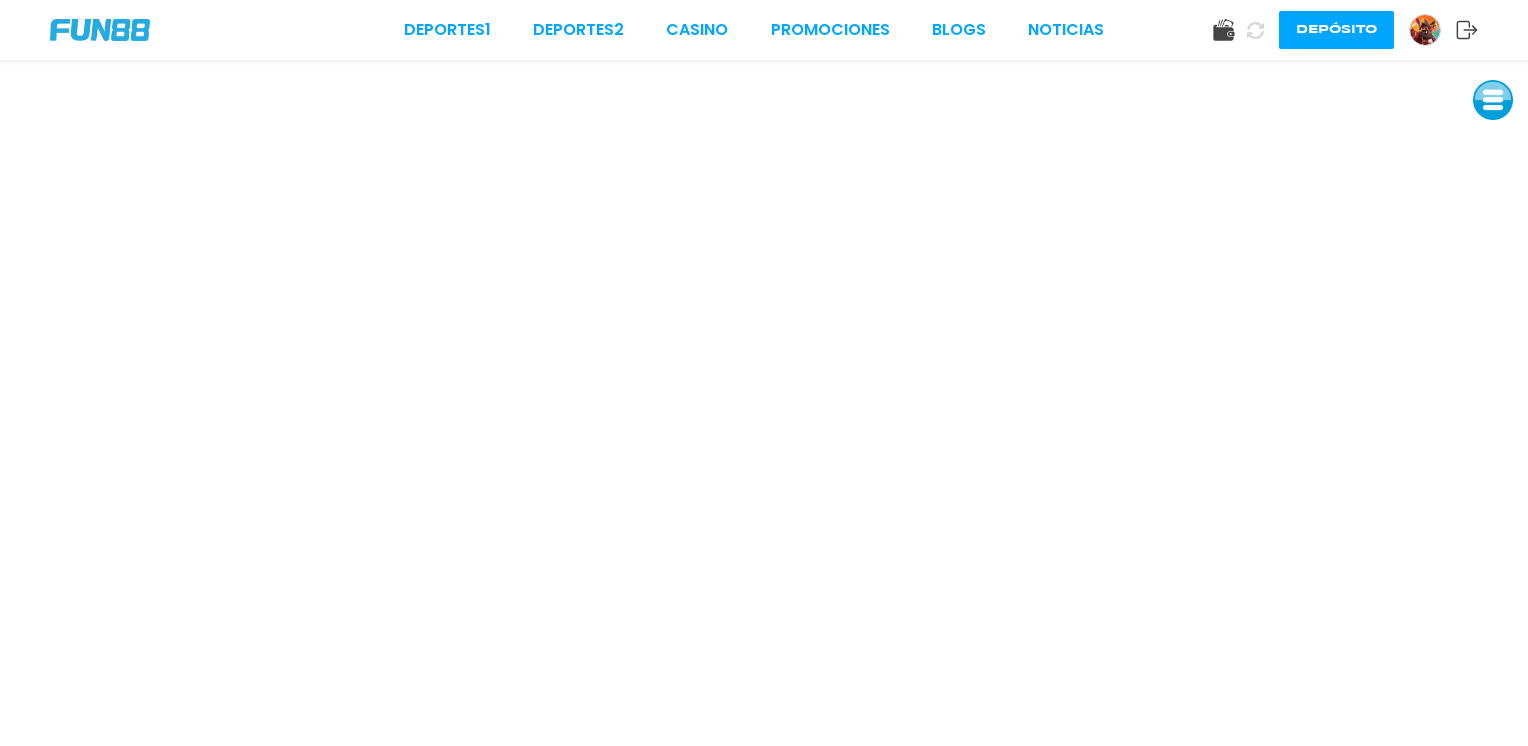 click 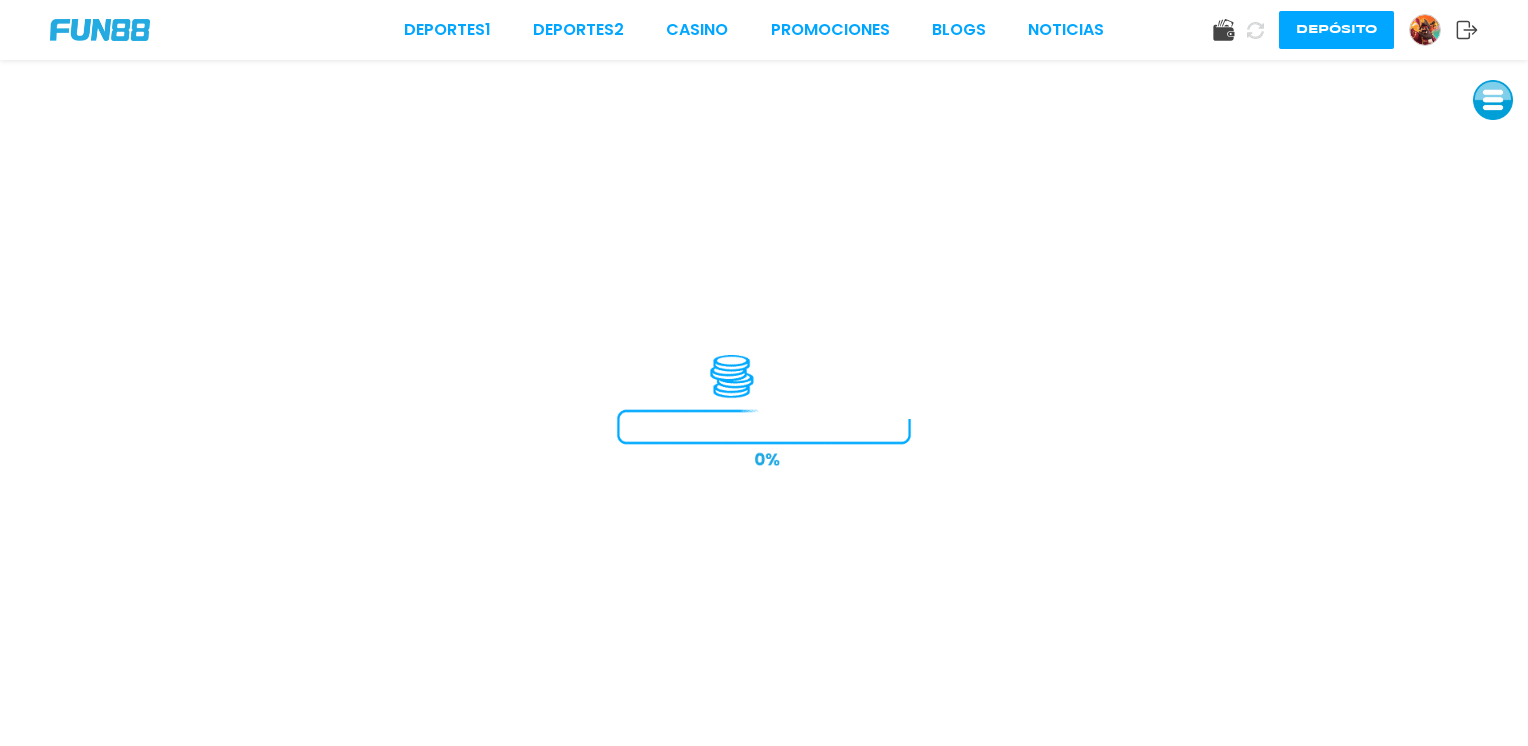 scroll, scrollTop: 0, scrollLeft: 0, axis: both 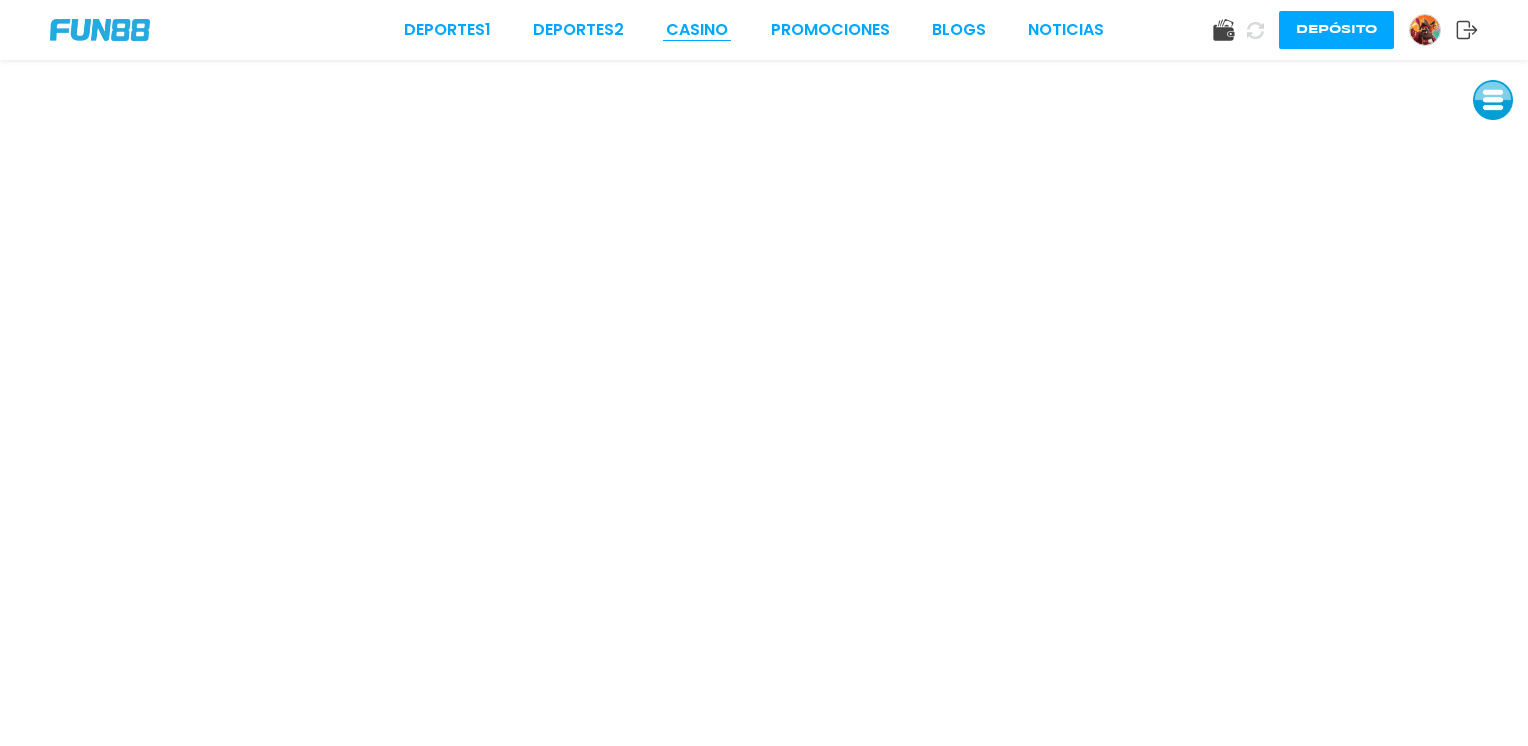 click on "CASINO" at bounding box center [697, 30] 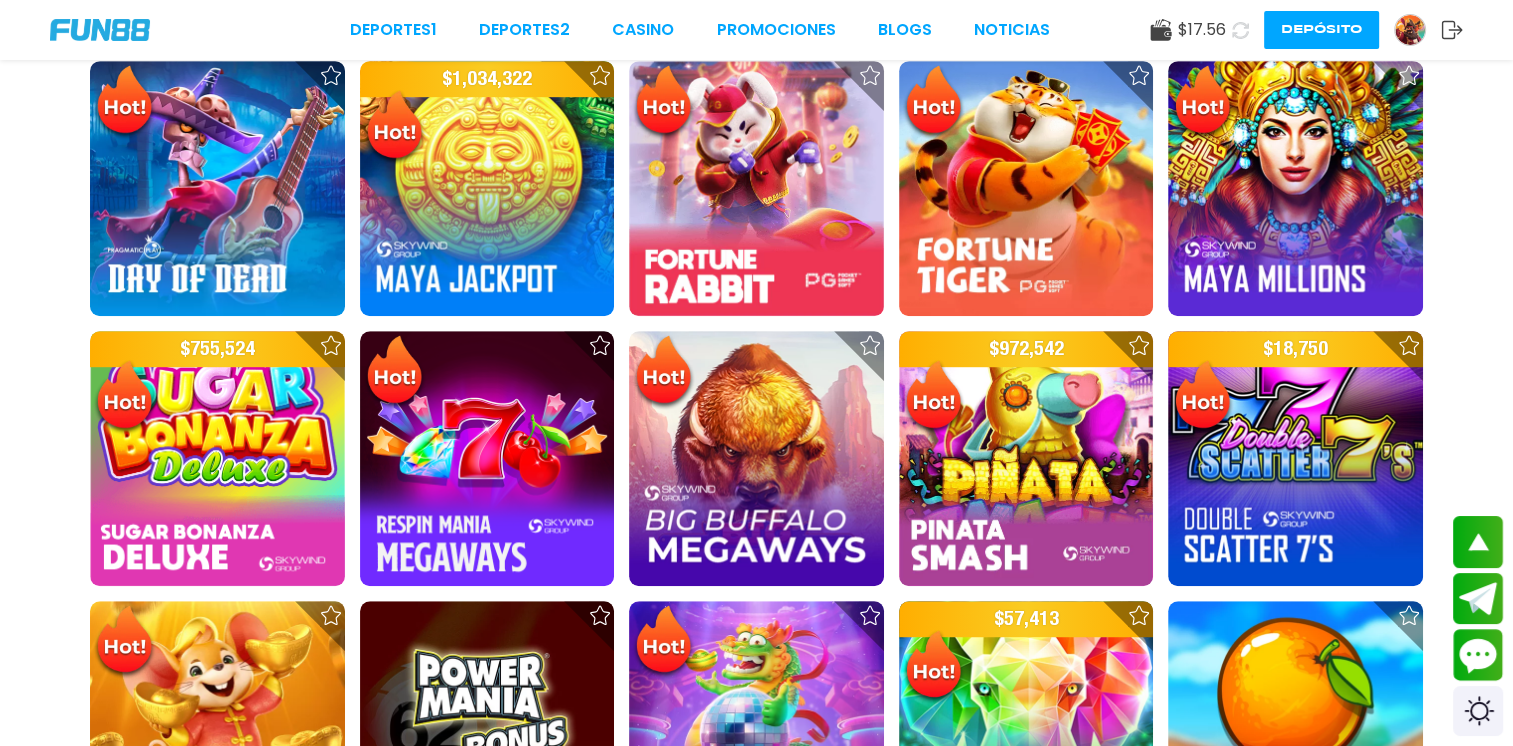 scroll, scrollTop: 1164, scrollLeft: 0, axis: vertical 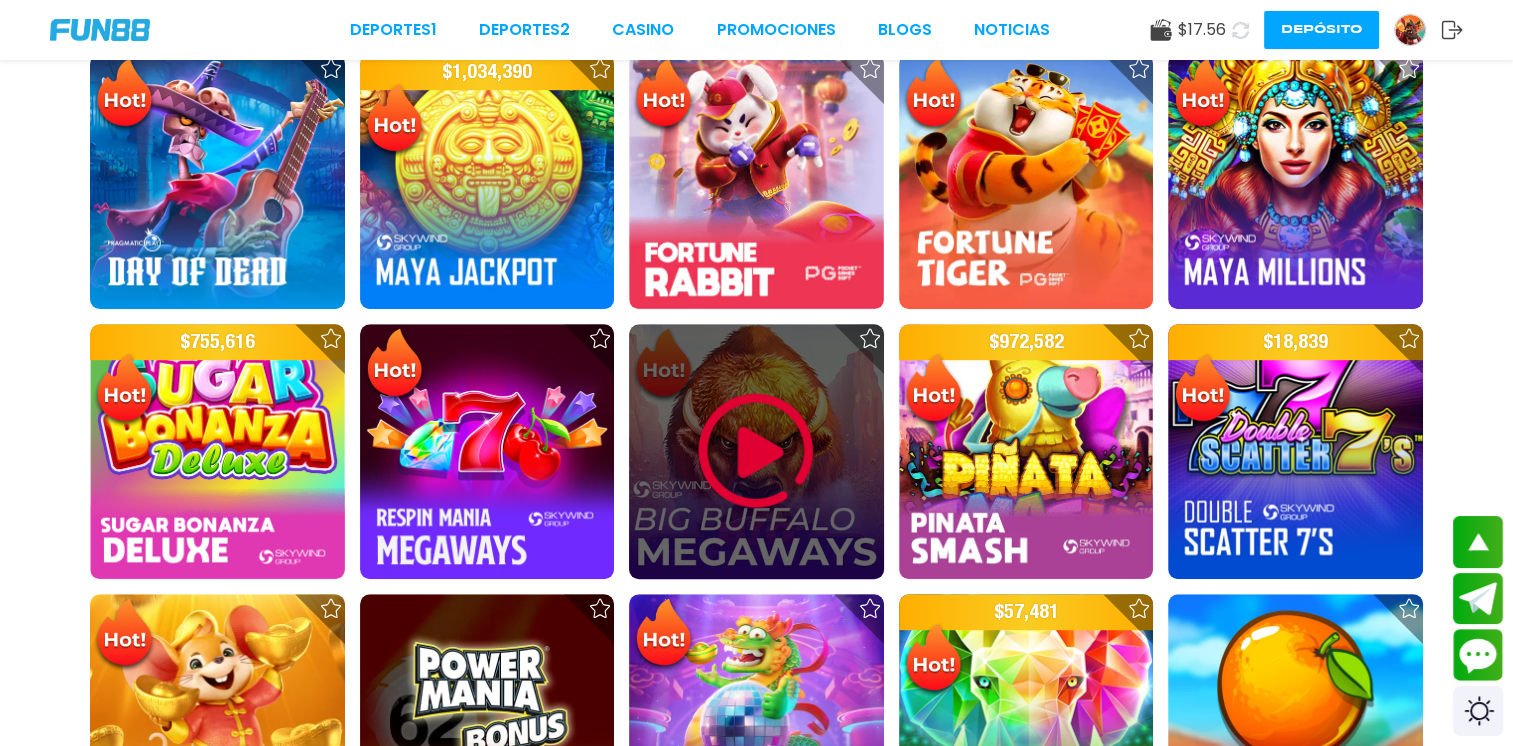 click at bounding box center (756, 451) 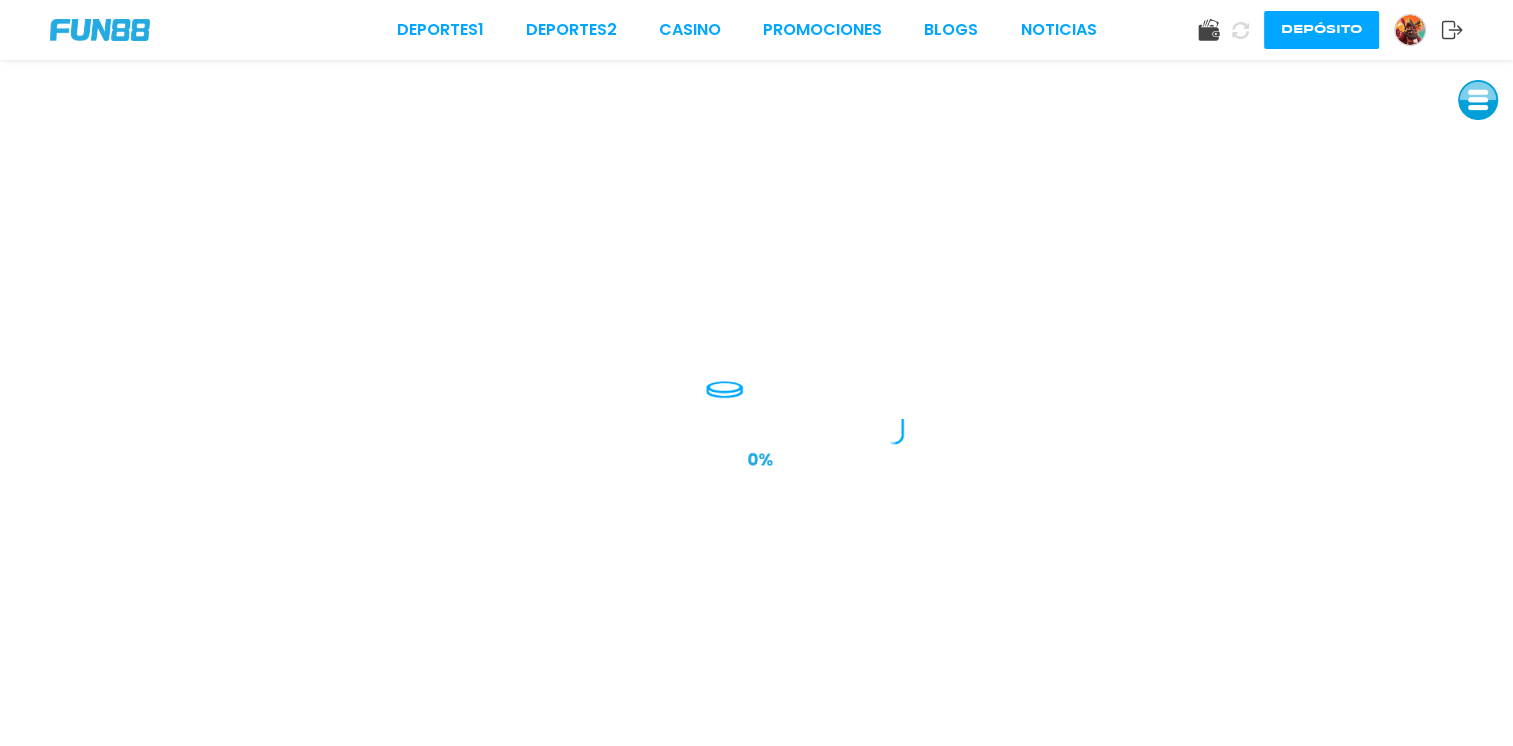 scroll, scrollTop: 0, scrollLeft: 0, axis: both 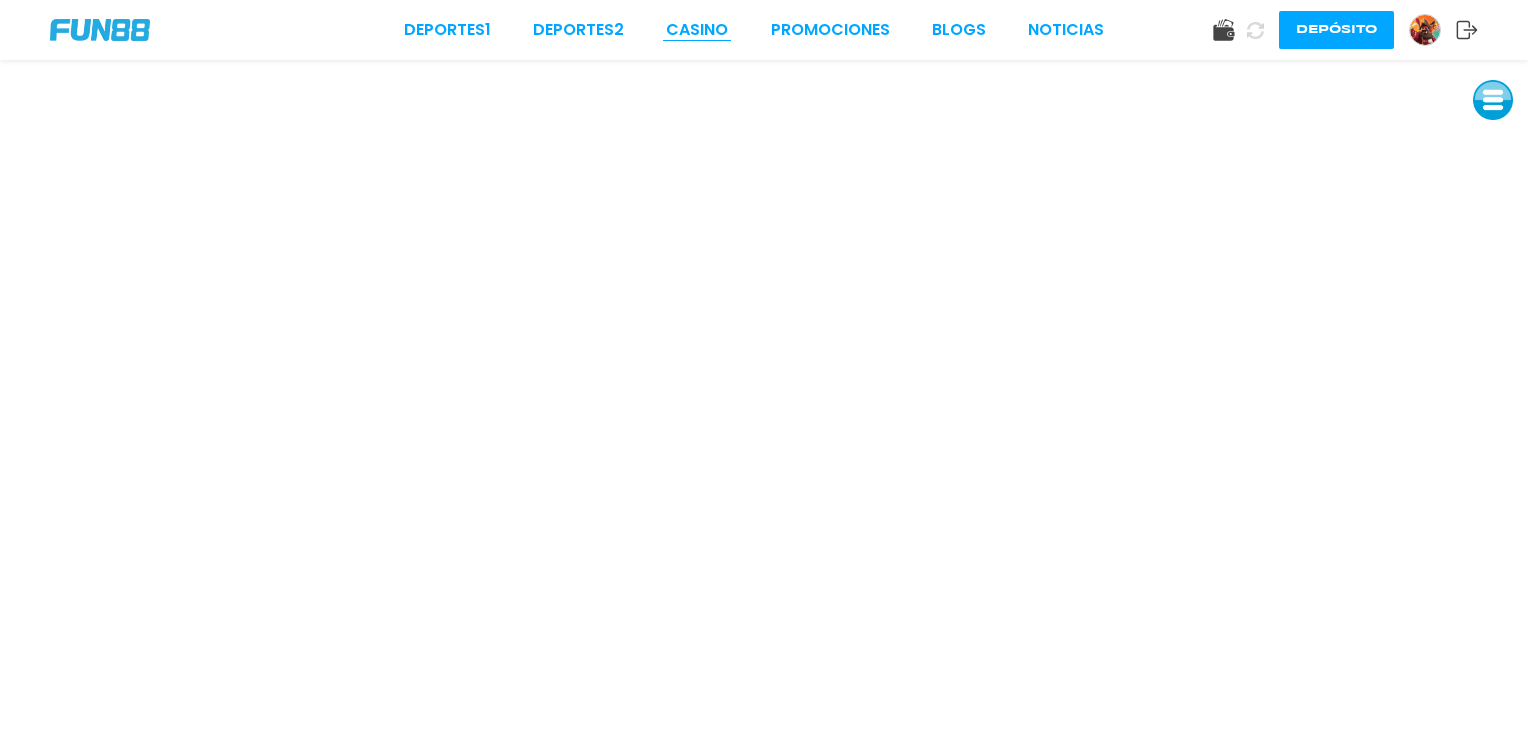 click on "CASINO" at bounding box center (697, 30) 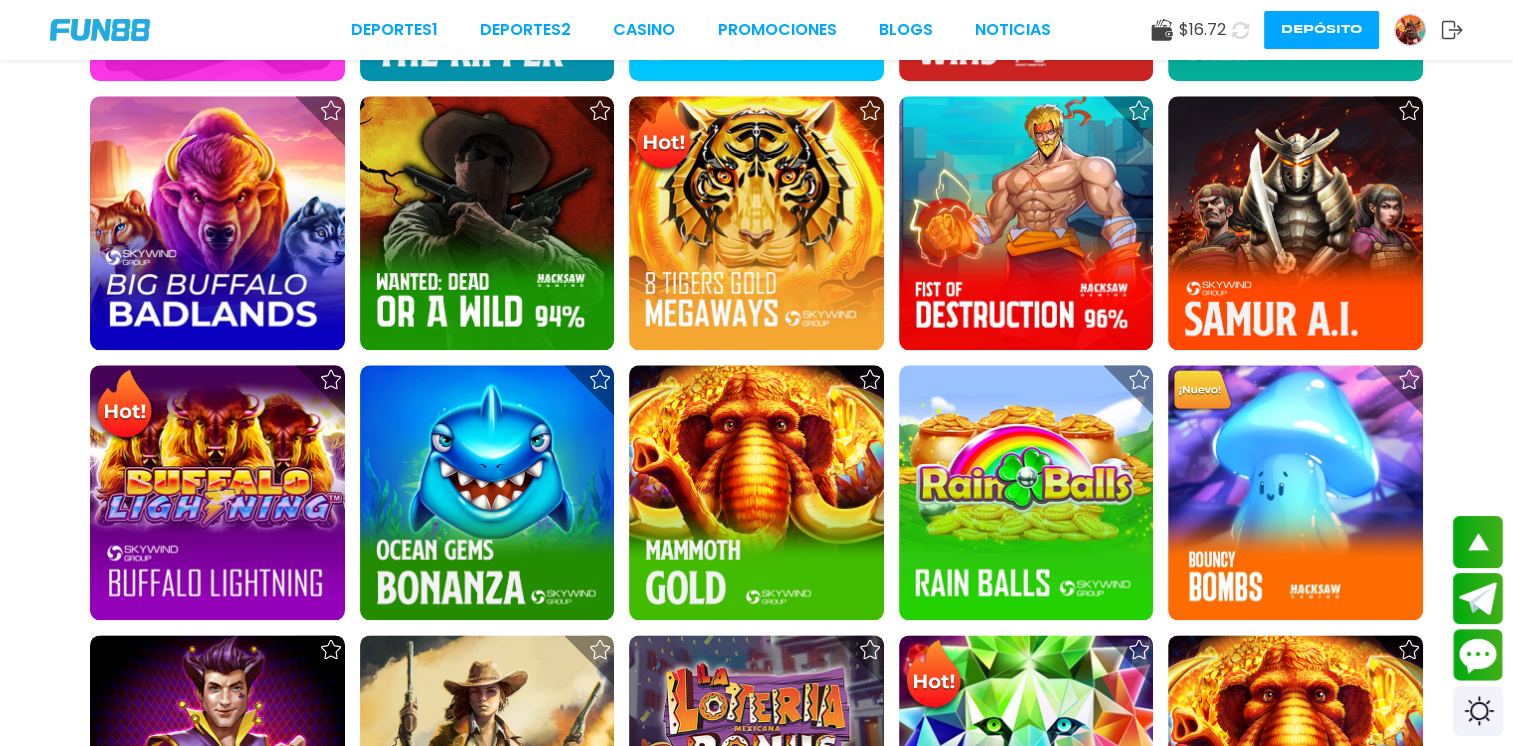 scroll, scrollTop: 2208, scrollLeft: 0, axis: vertical 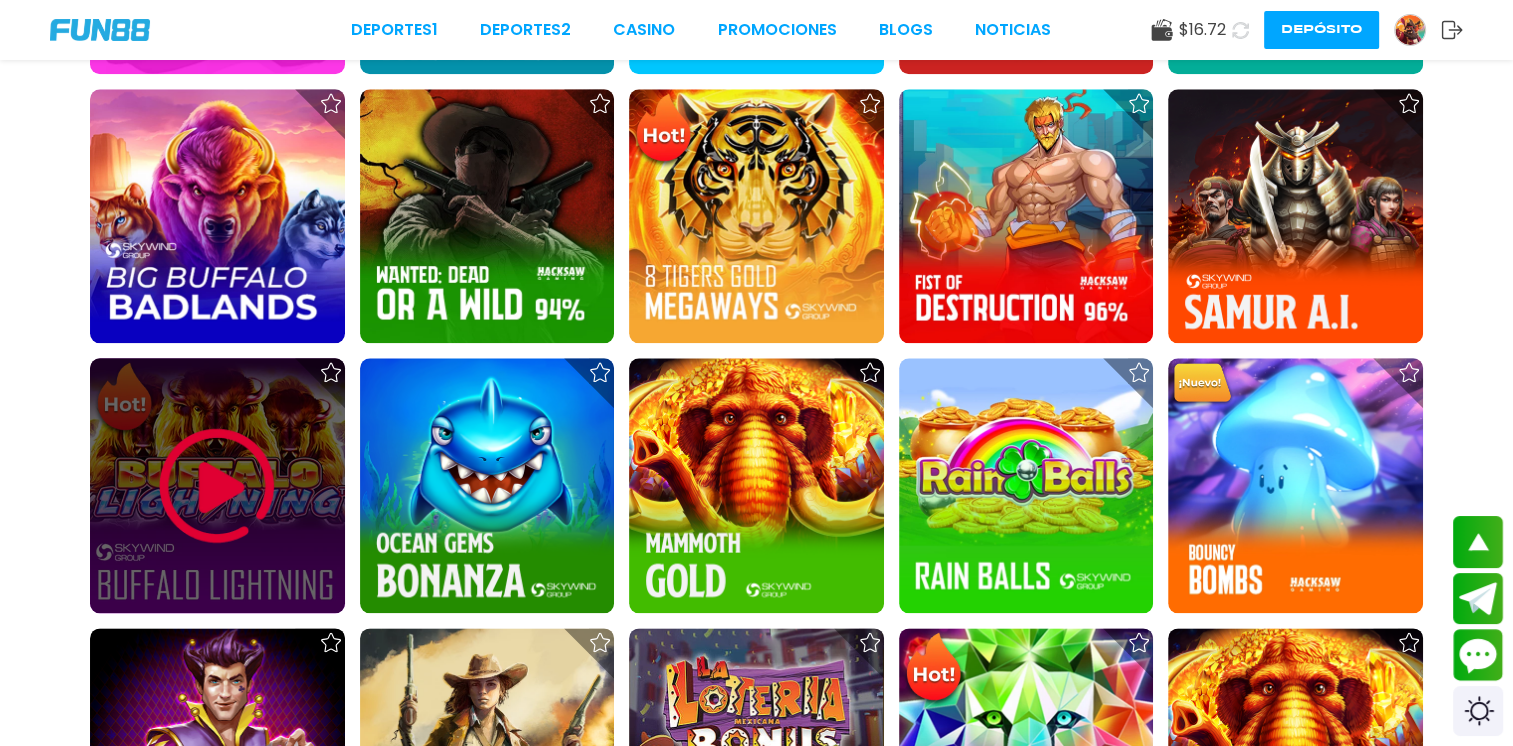 click at bounding box center (217, 486) 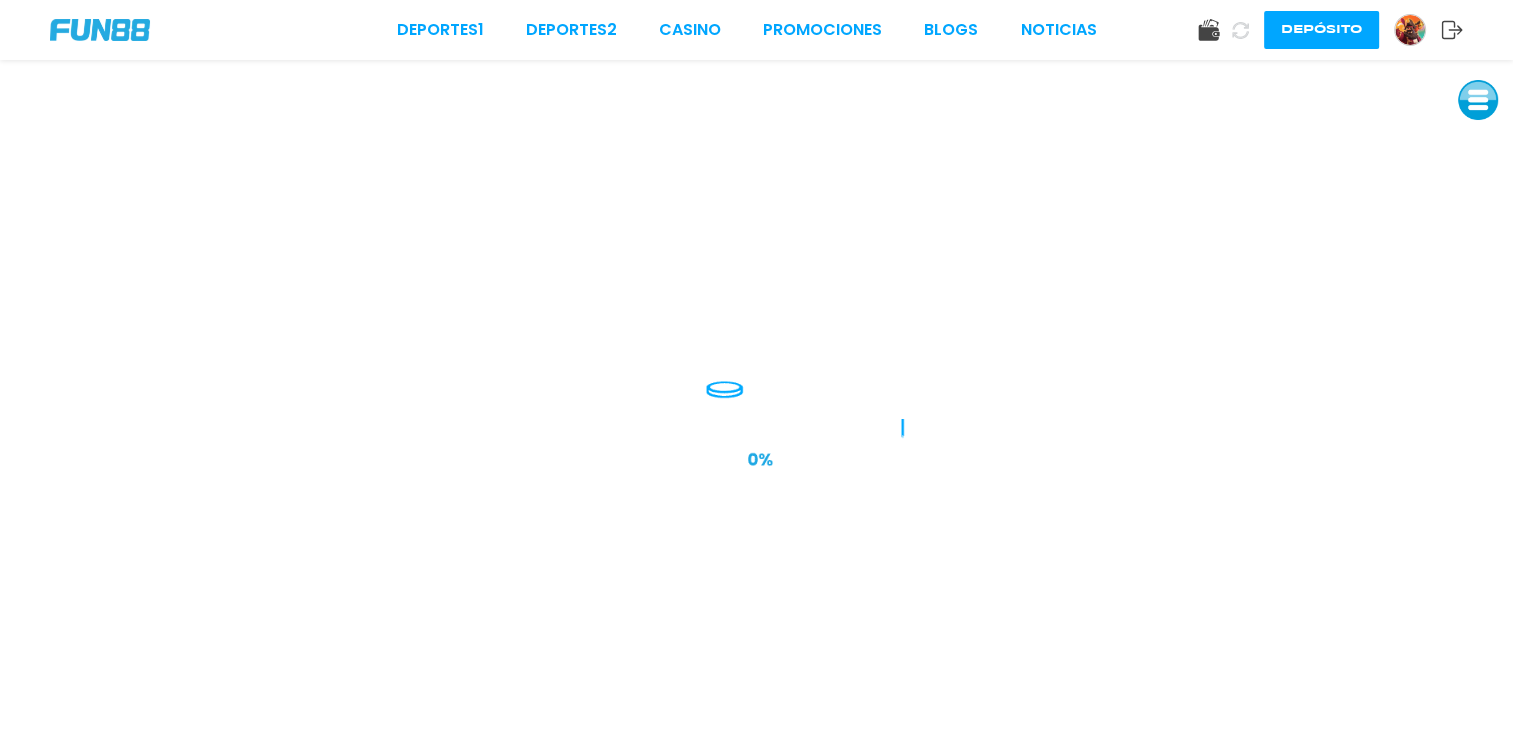 scroll, scrollTop: 0, scrollLeft: 0, axis: both 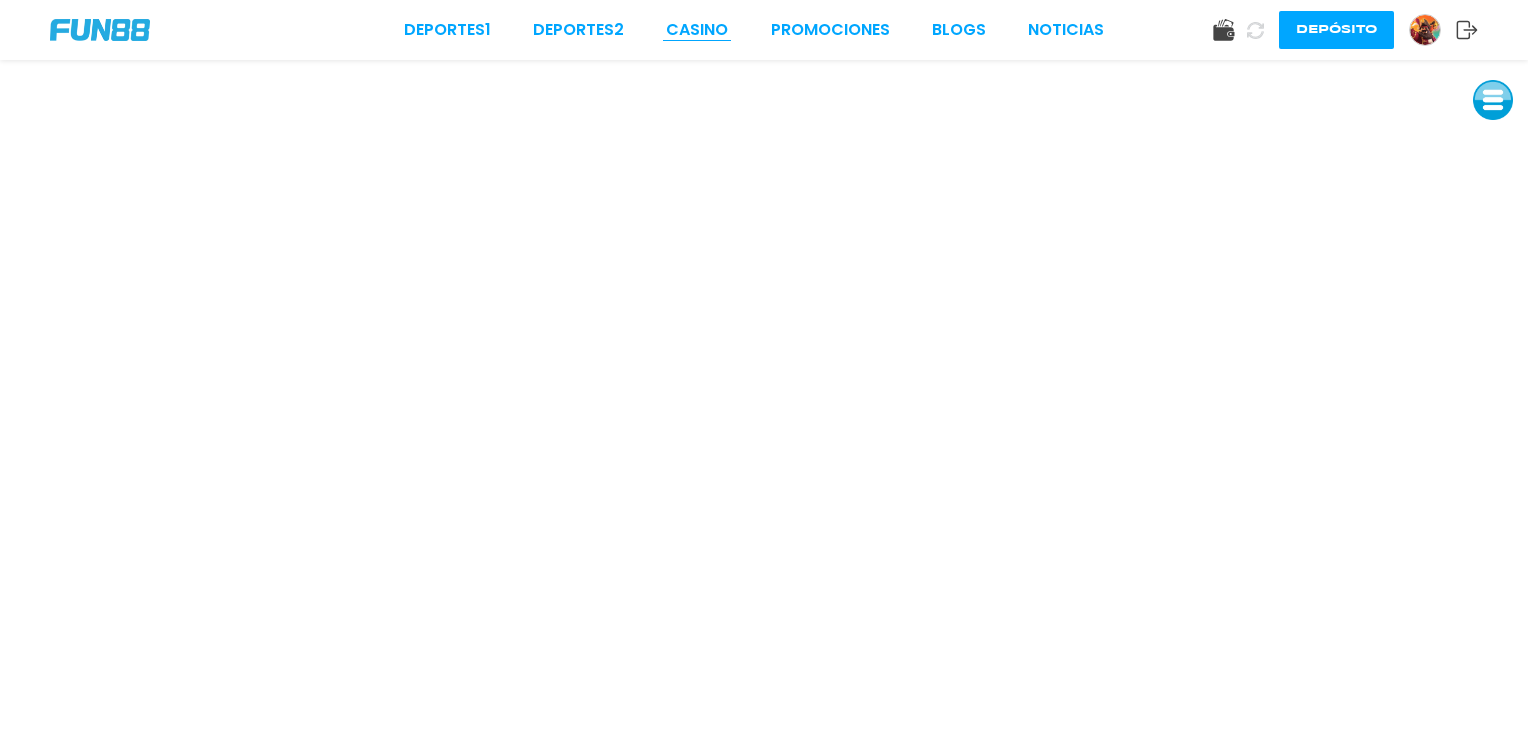 click on "CASINO" at bounding box center [697, 30] 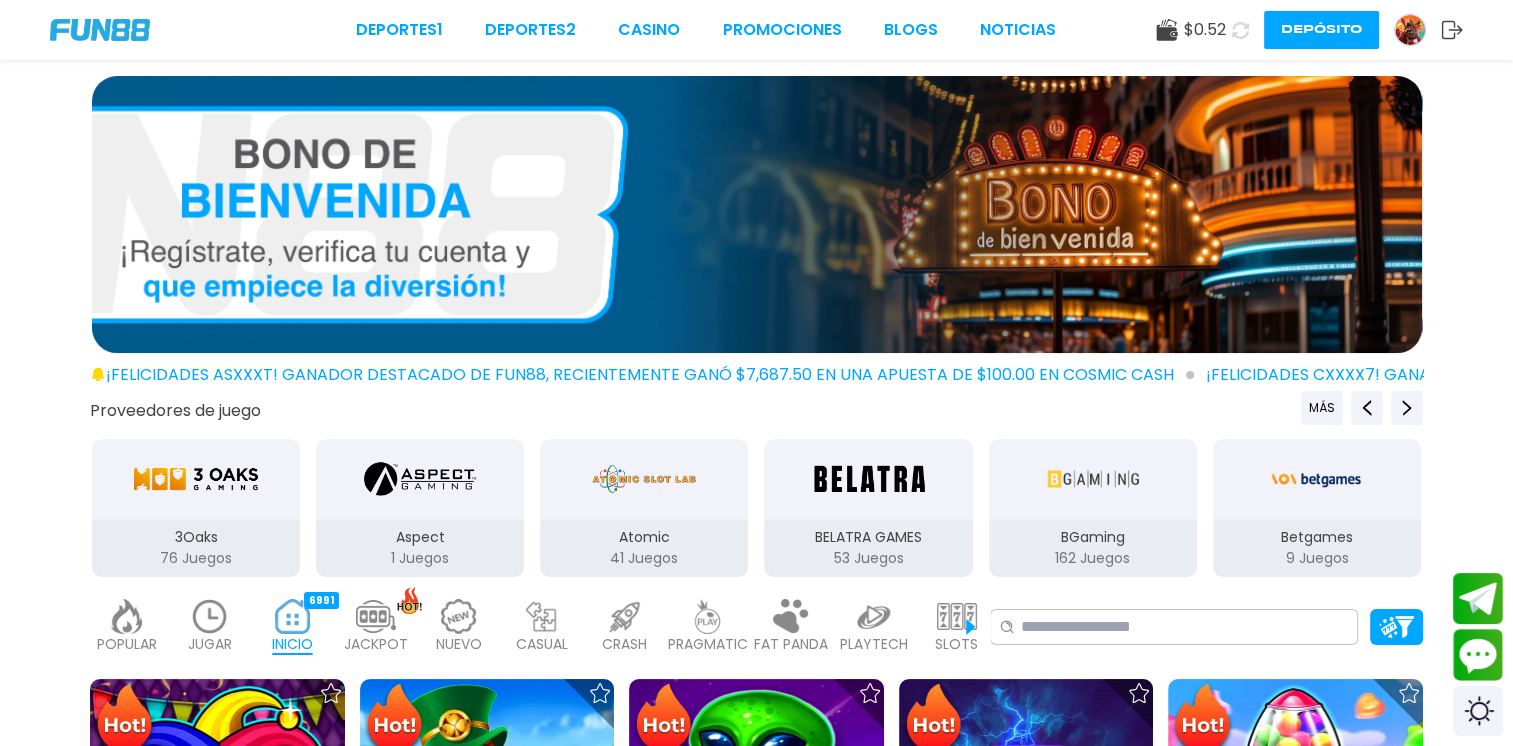 click at bounding box center (100, 30) 